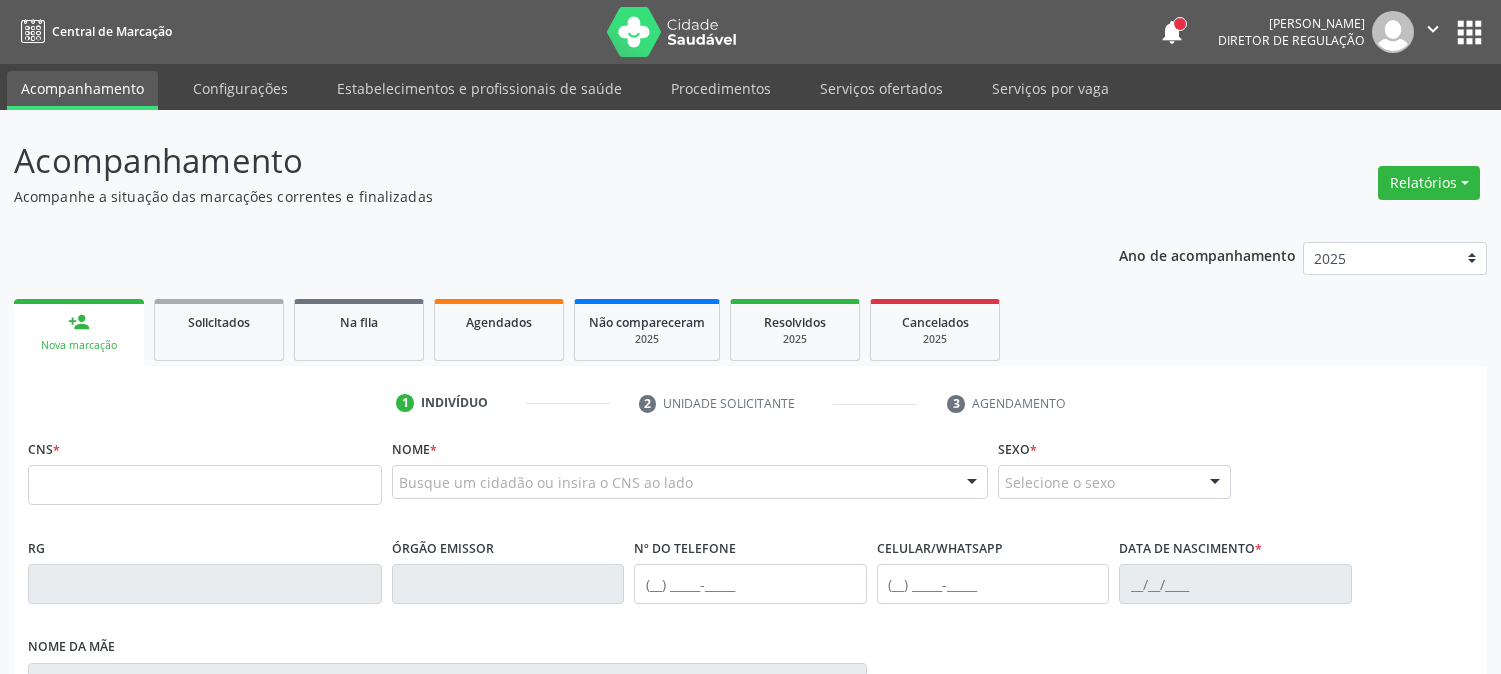 scroll, scrollTop: 0, scrollLeft: 0, axis: both 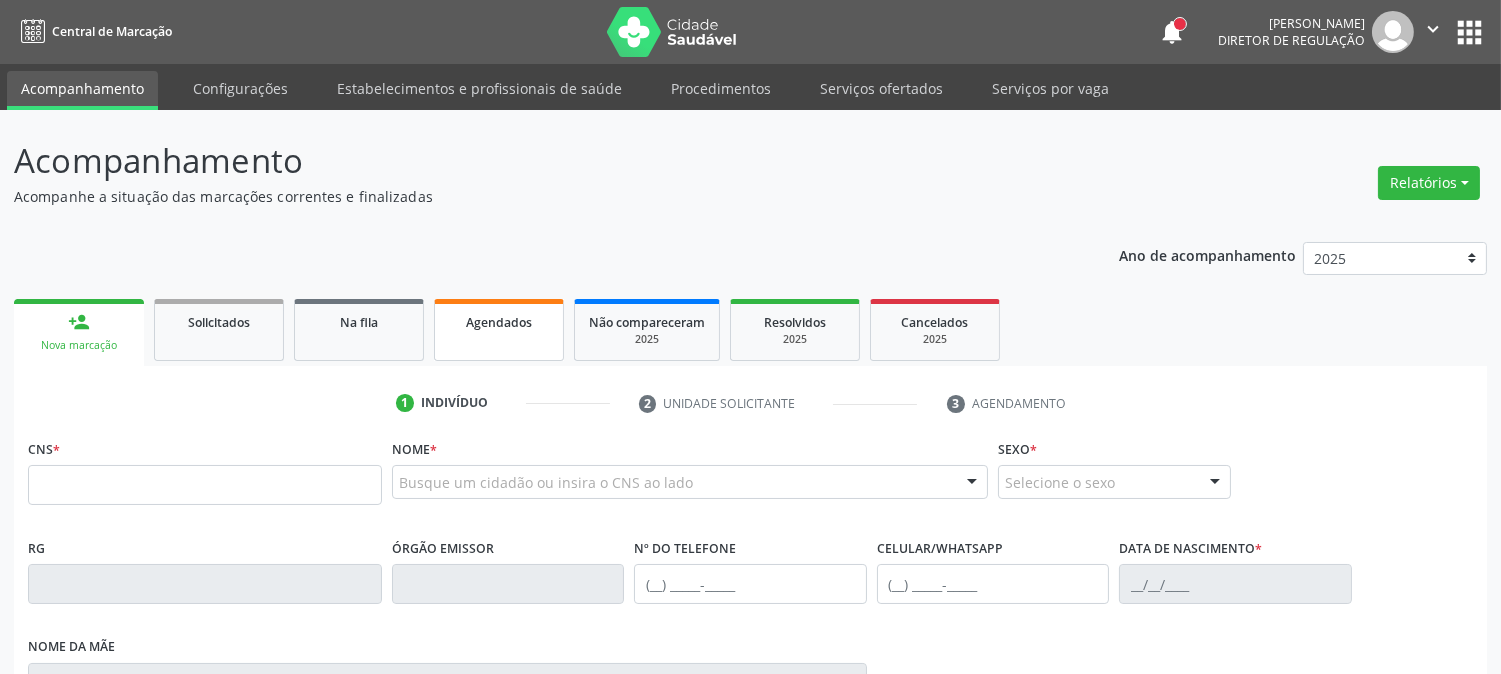 click on "Agendados" at bounding box center (499, 322) 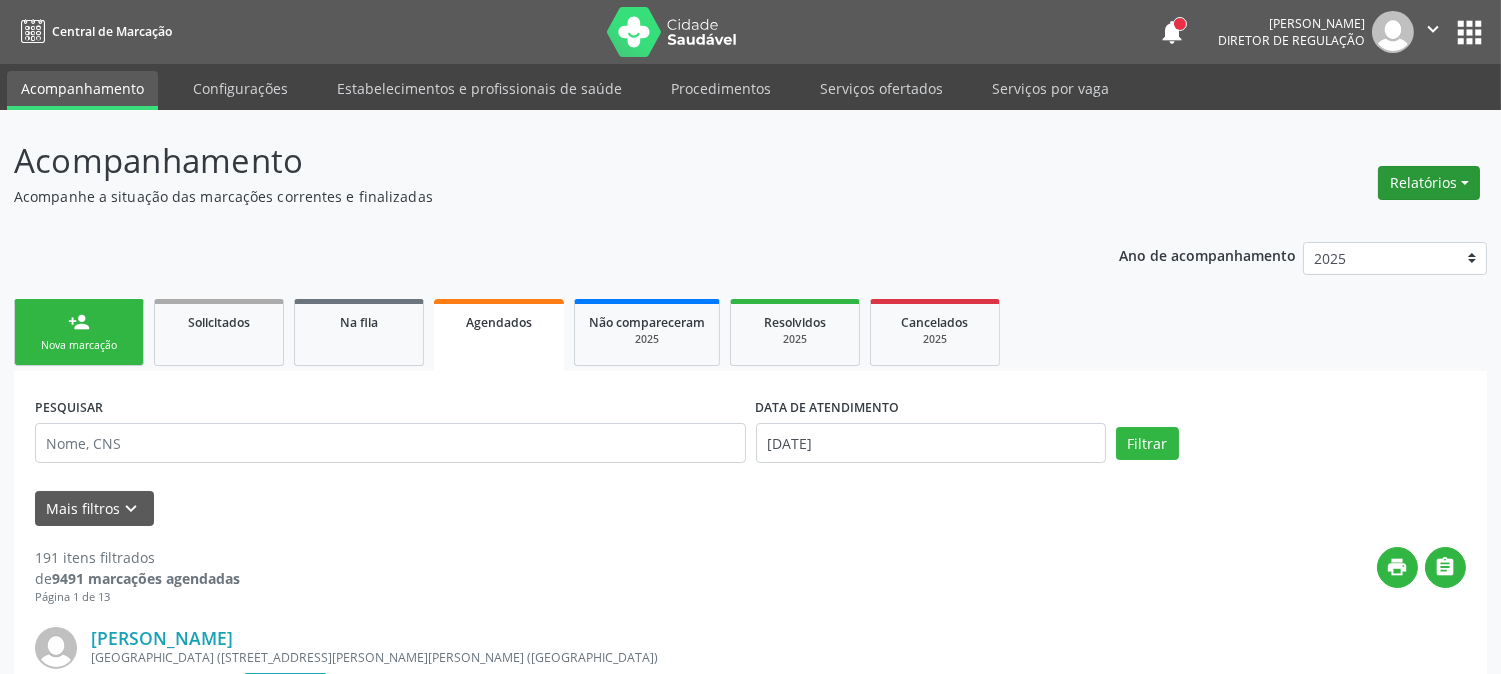 click on "Relatórios" at bounding box center [1429, 183] 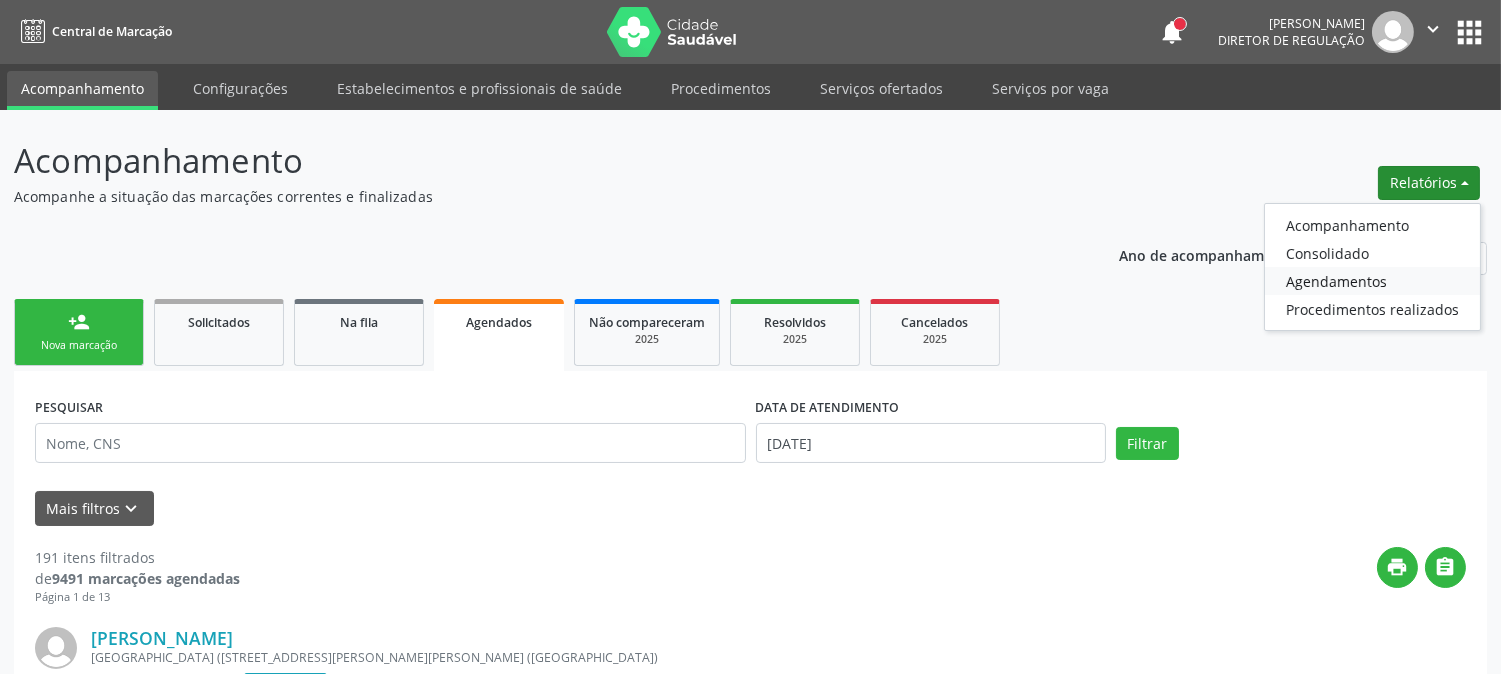 click on "Agendamentos" at bounding box center (1372, 281) 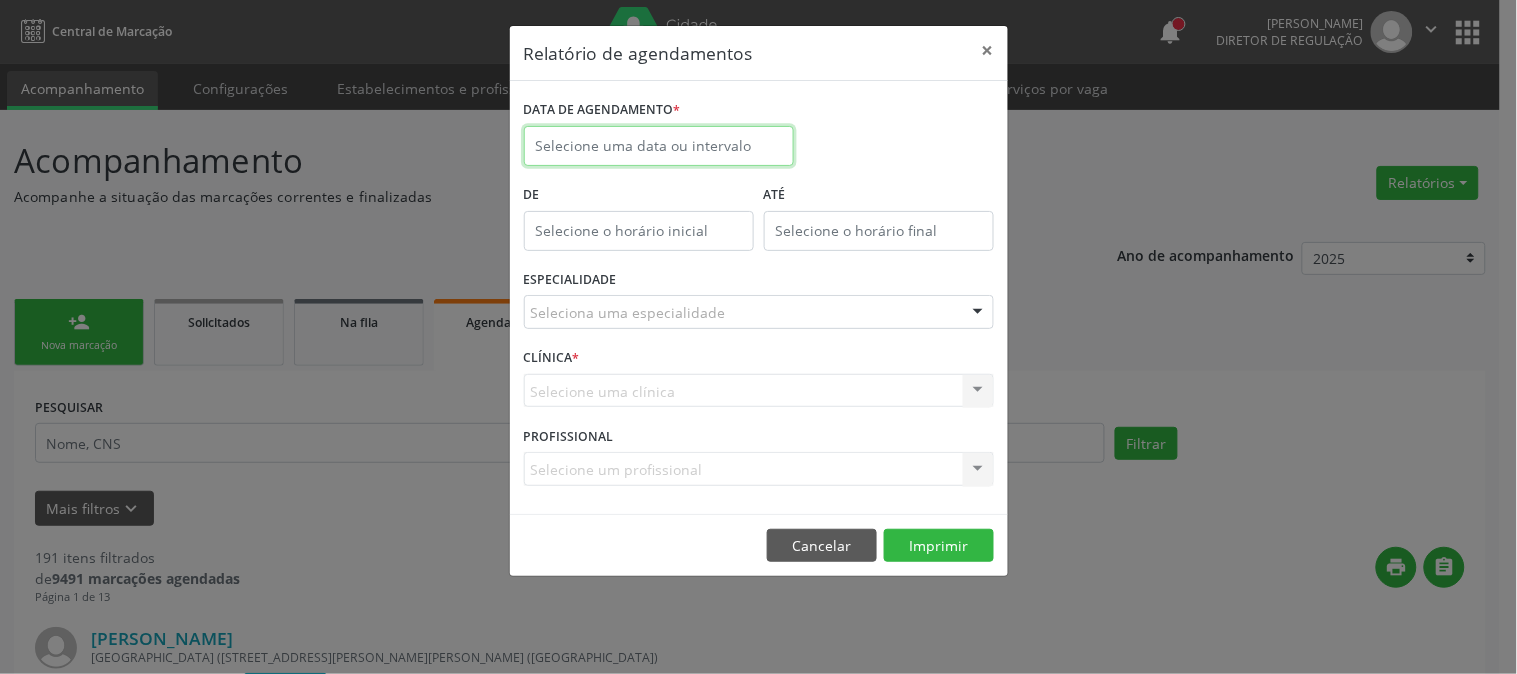 click at bounding box center [659, 146] 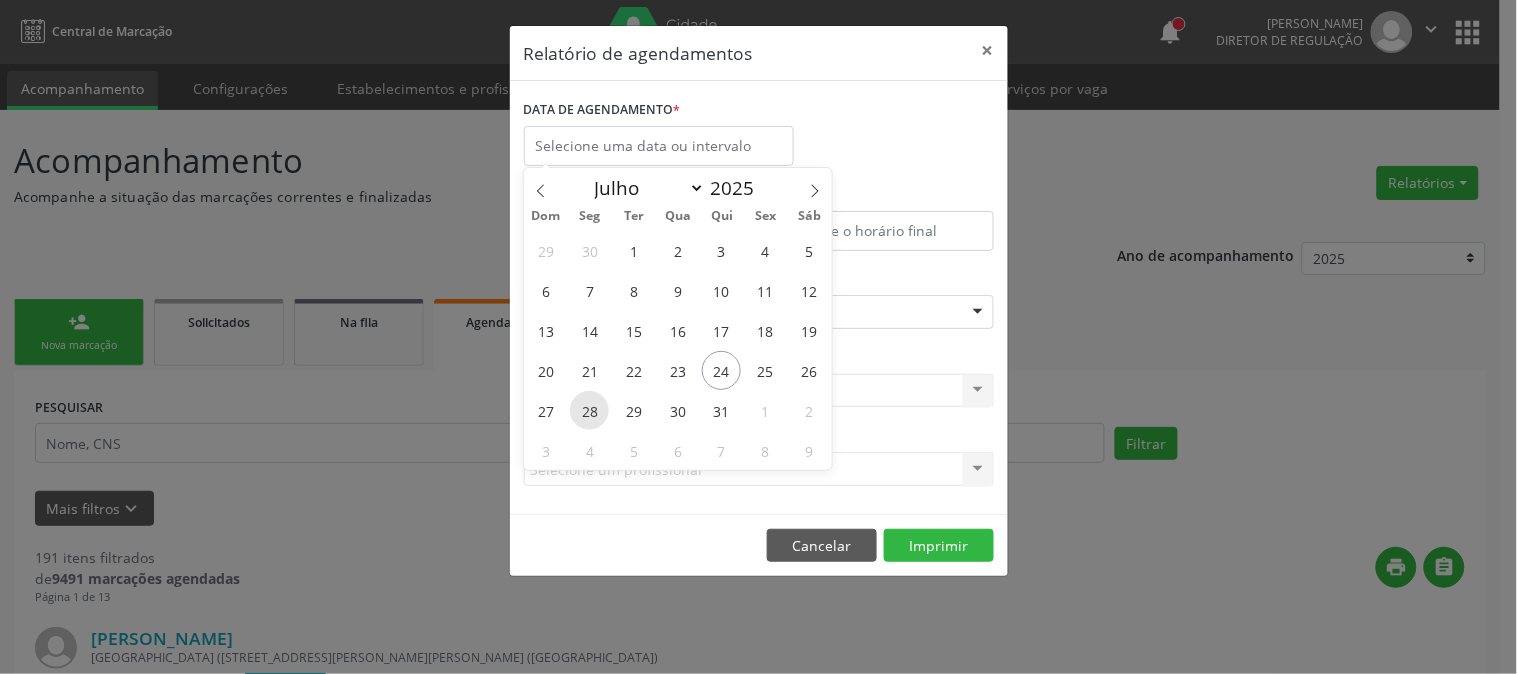 click on "28" at bounding box center [589, 410] 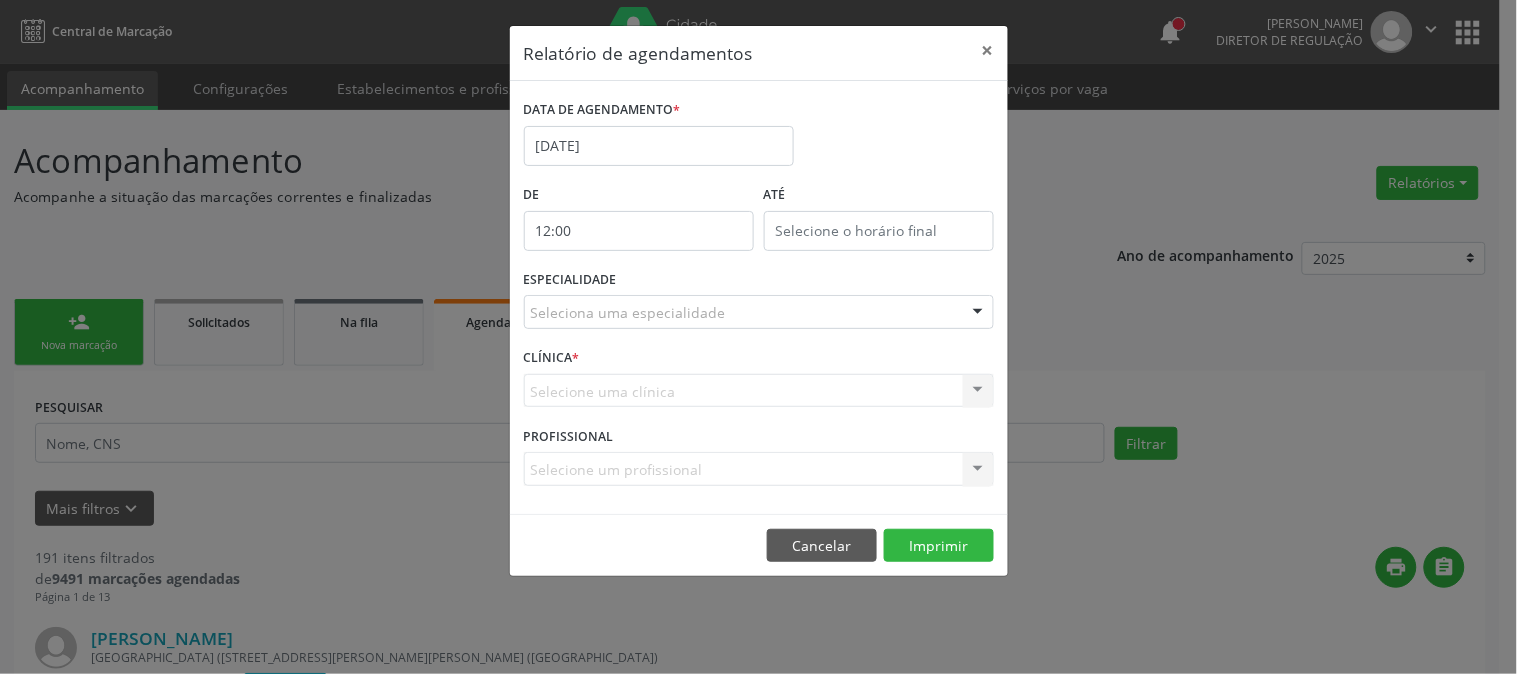 click on "12:00" at bounding box center (639, 231) 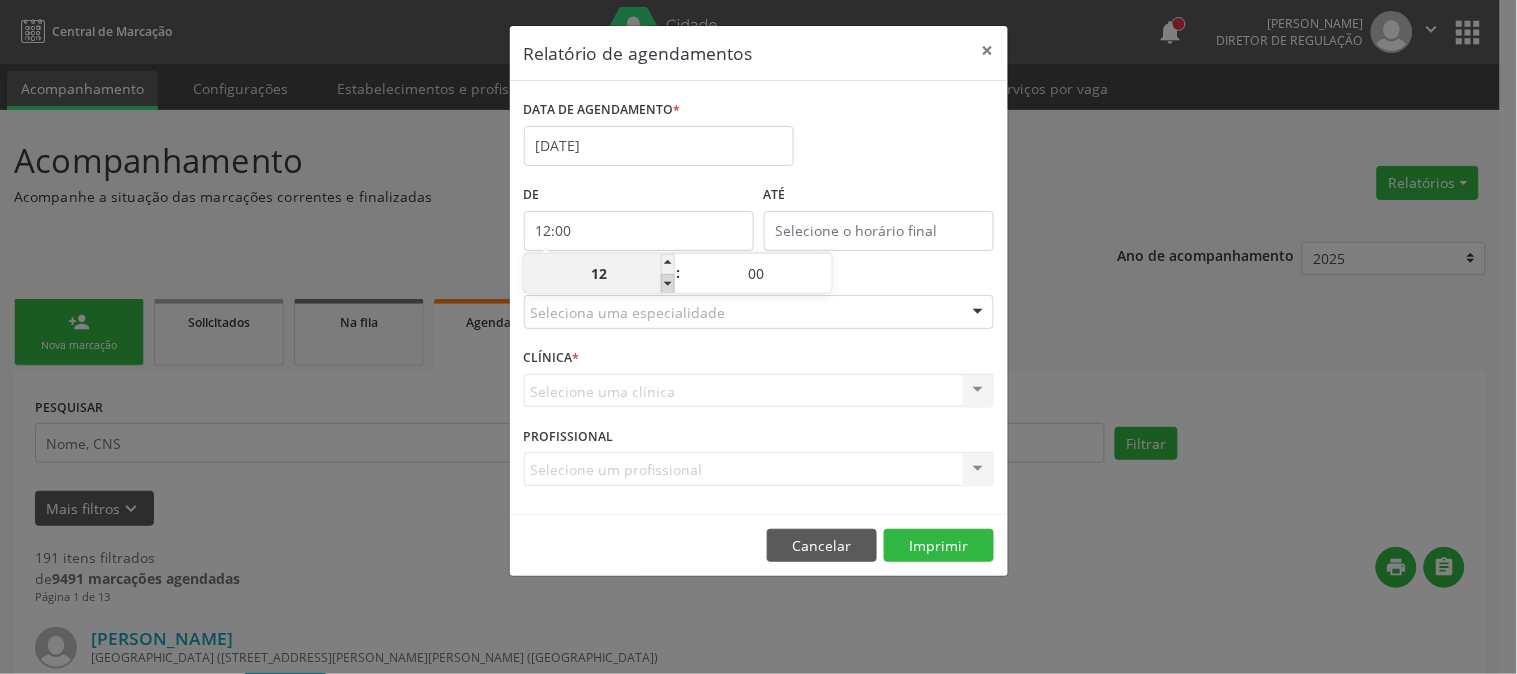 click at bounding box center (668, 284) 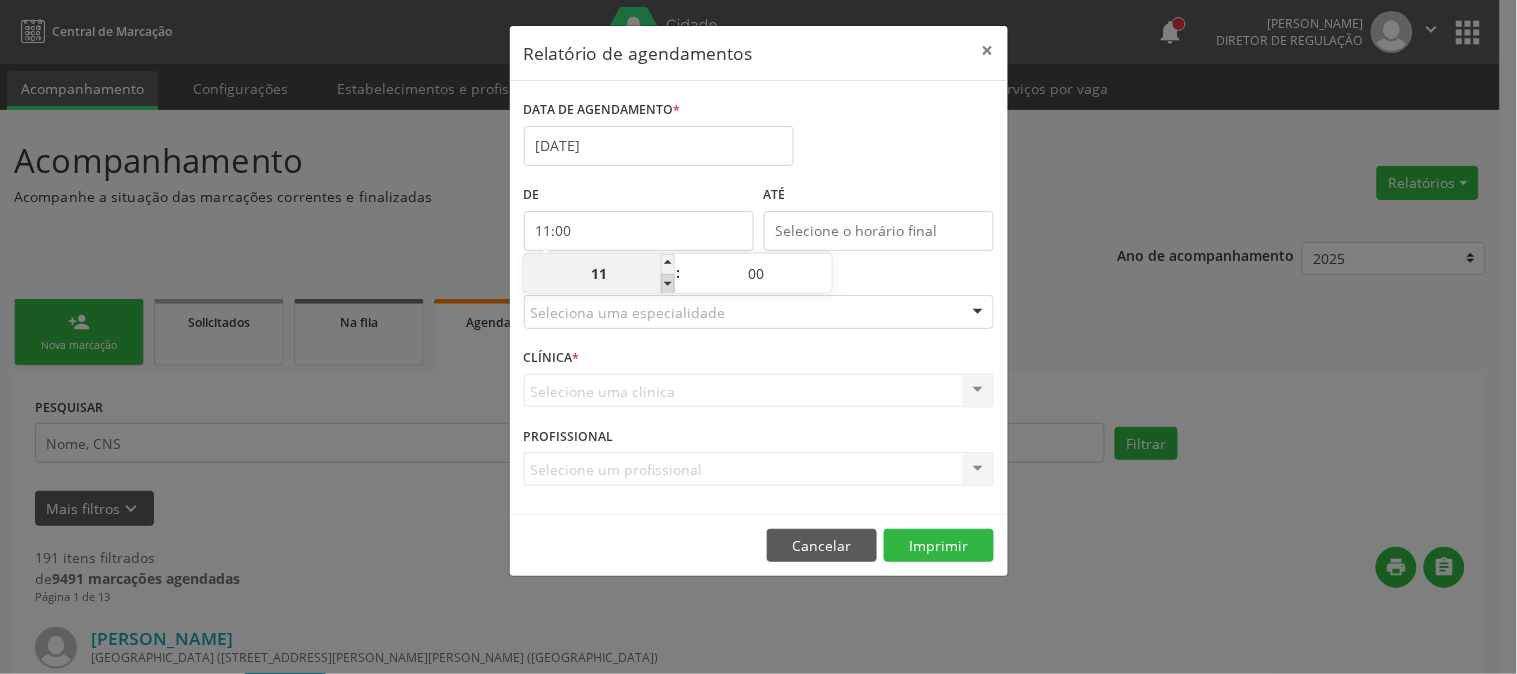 click at bounding box center [668, 284] 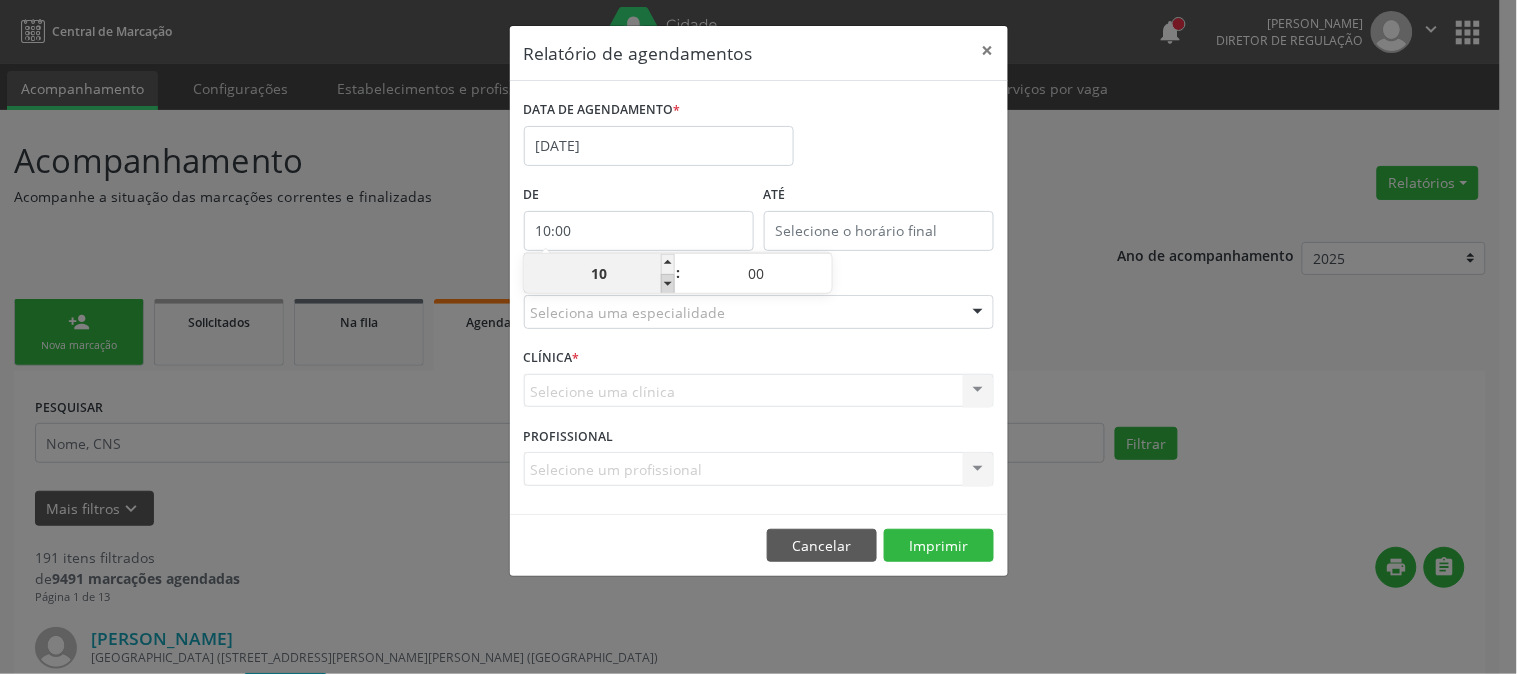 click at bounding box center [668, 284] 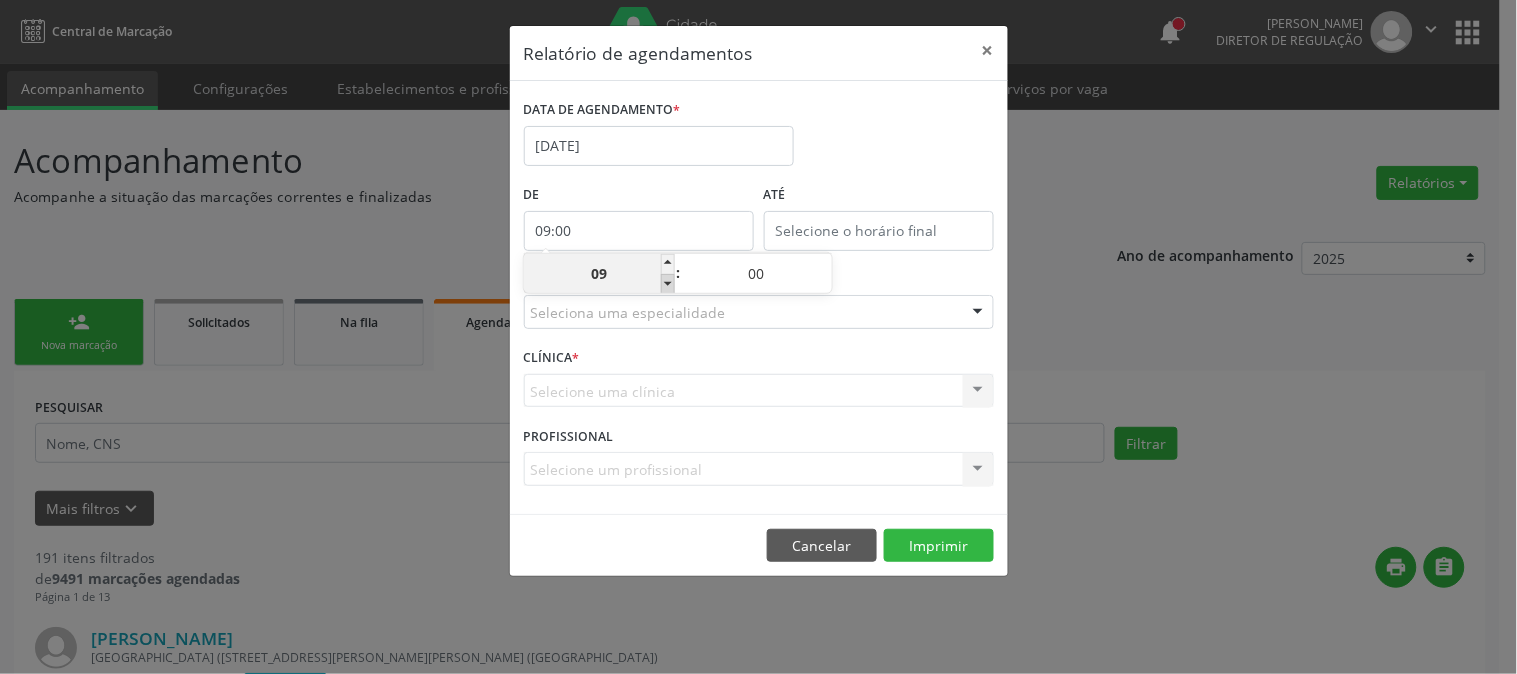 click at bounding box center [668, 284] 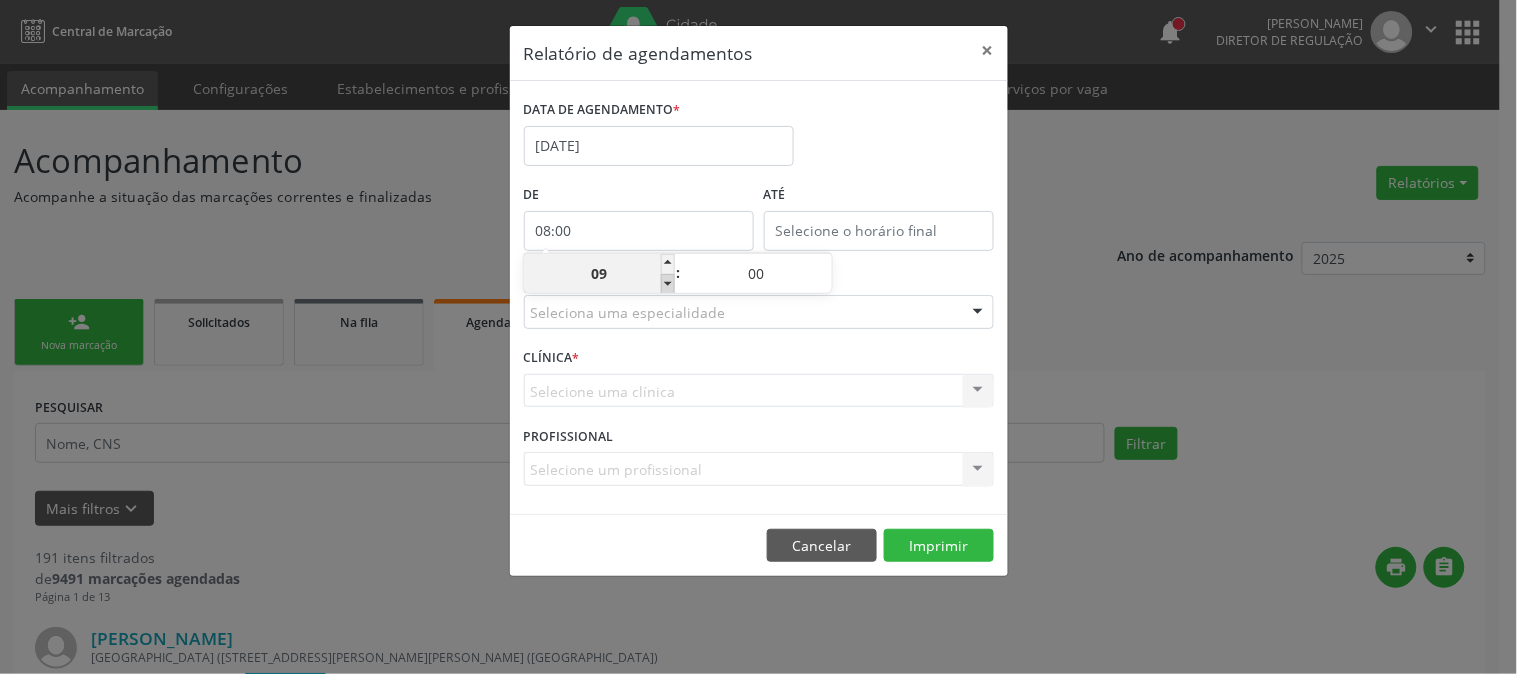 type on "08" 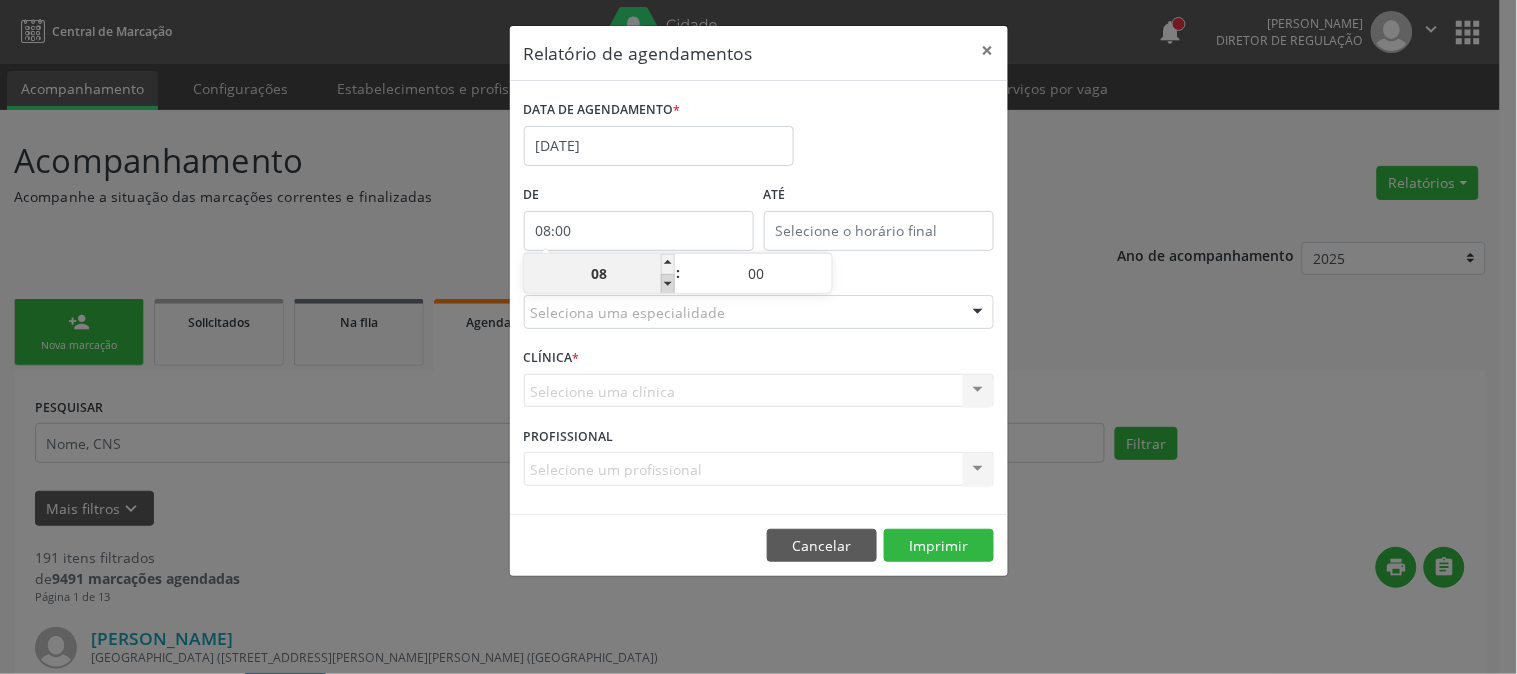 click at bounding box center (668, 284) 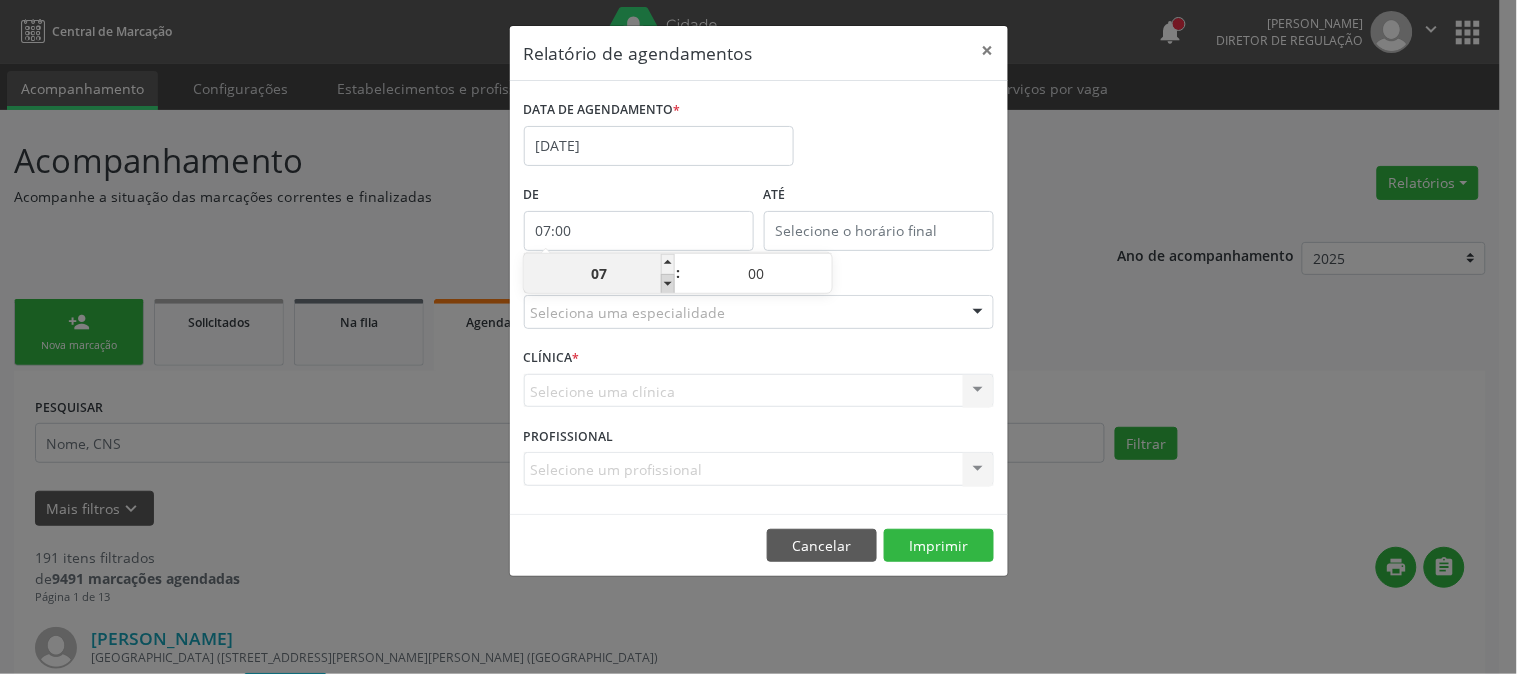 click at bounding box center (668, 284) 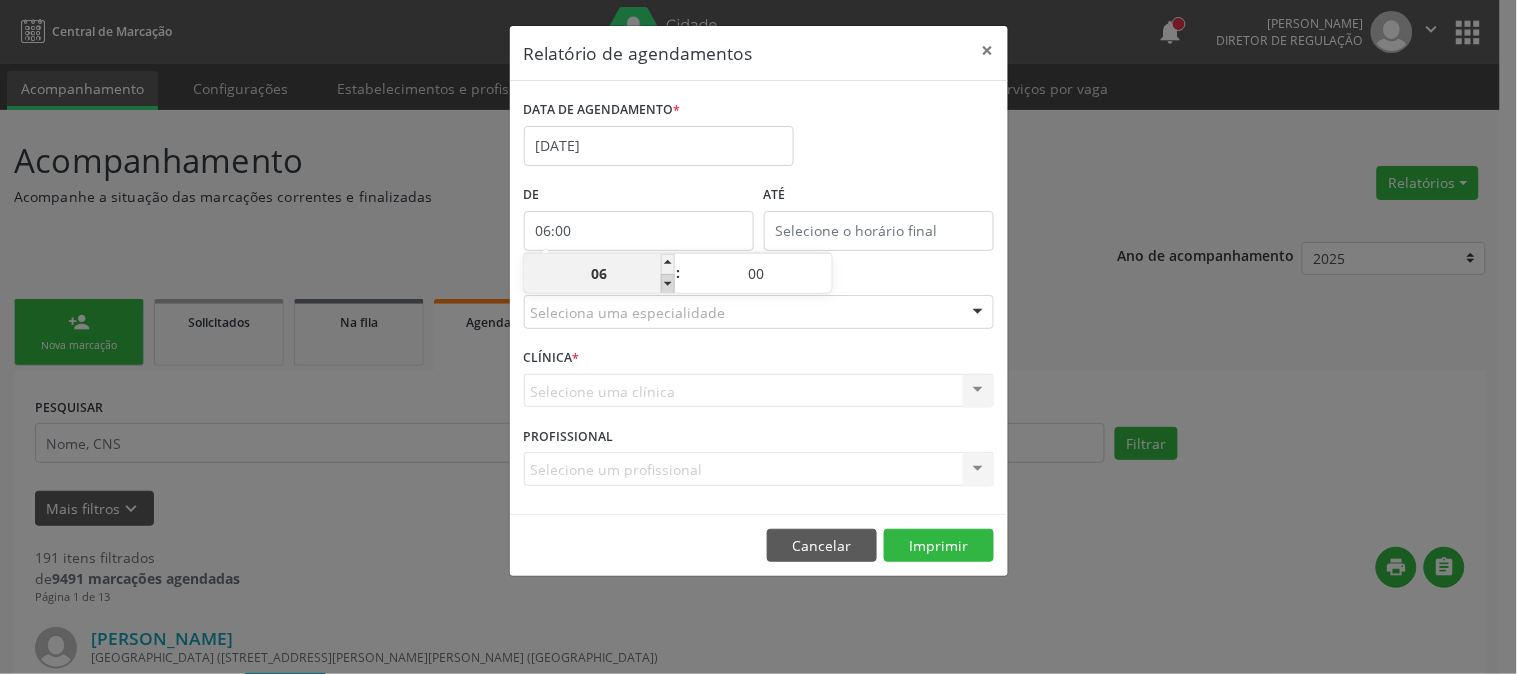click at bounding box center (668, 284) 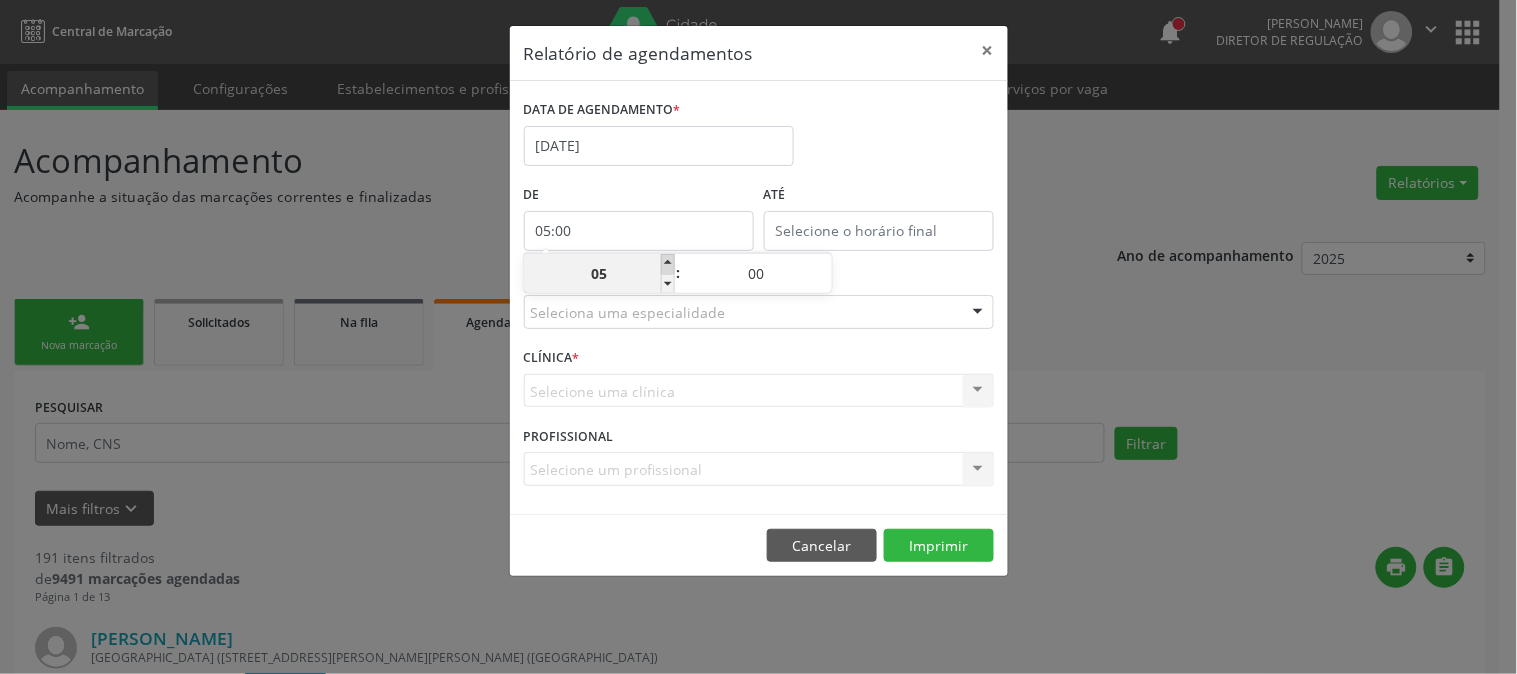 click at bounding box center [668, 264] 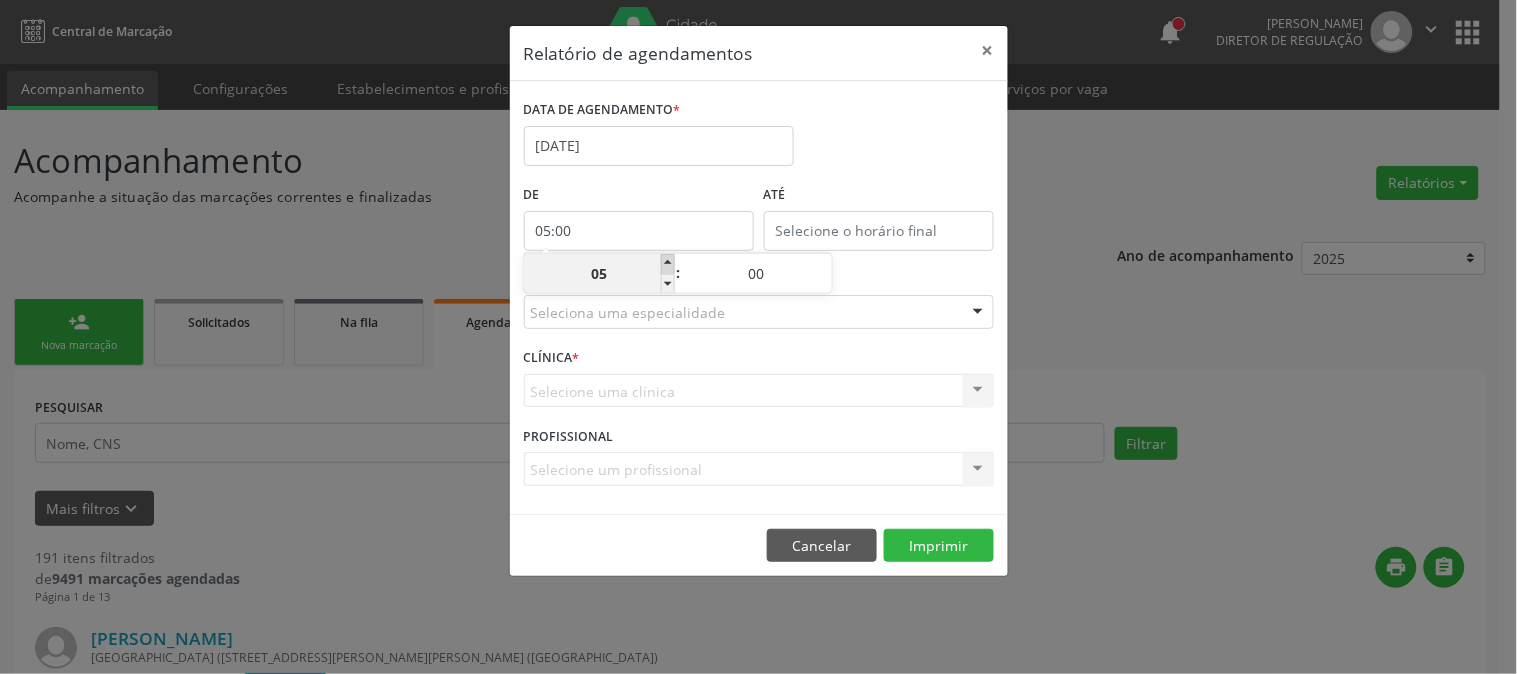 type on "06:00" 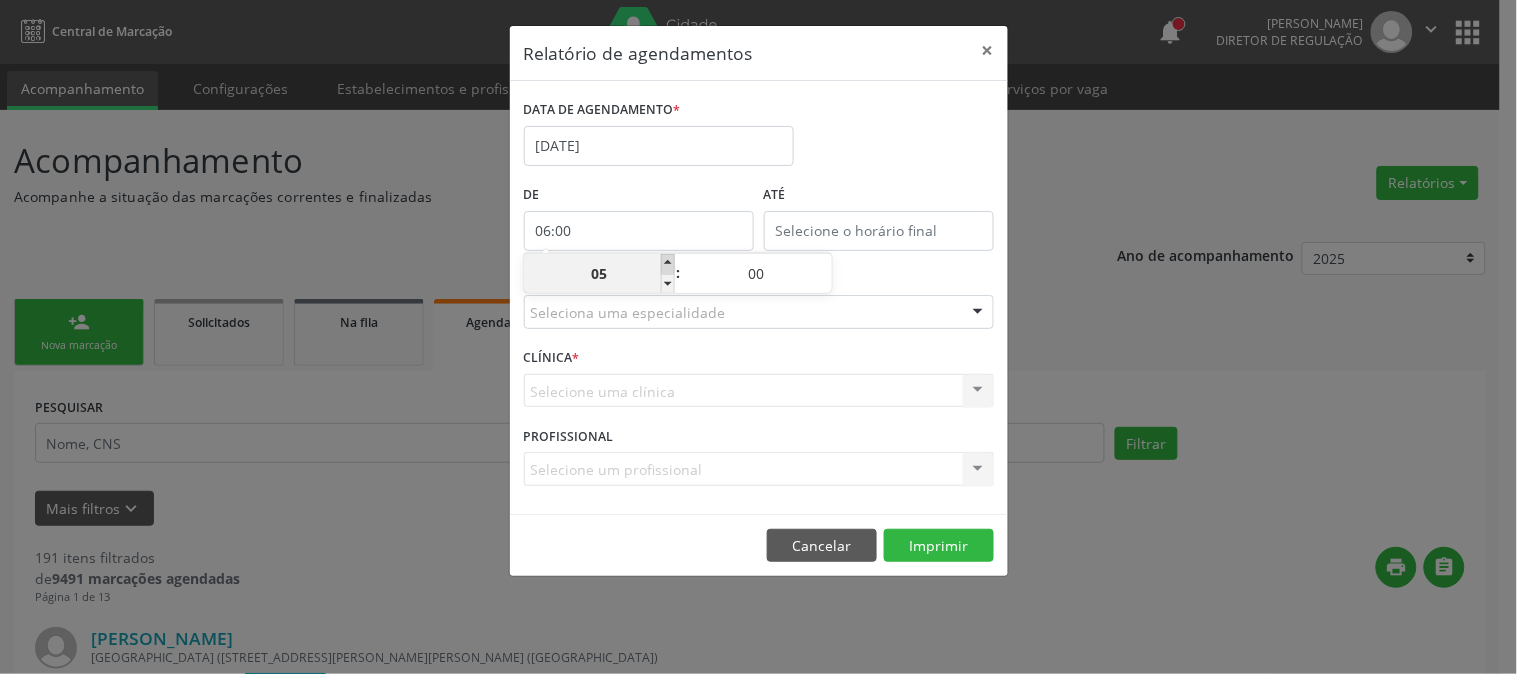 type on "06" 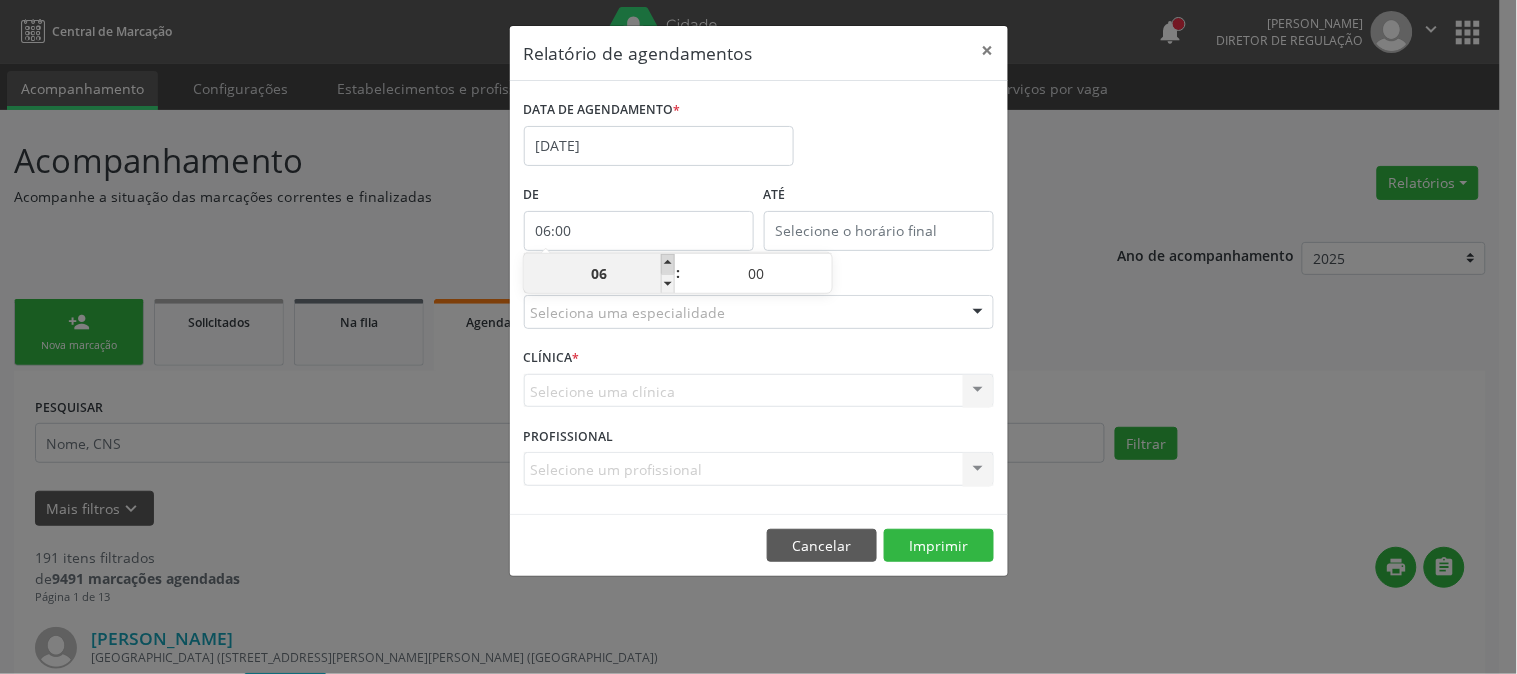 click at bounding box center (668, 264) 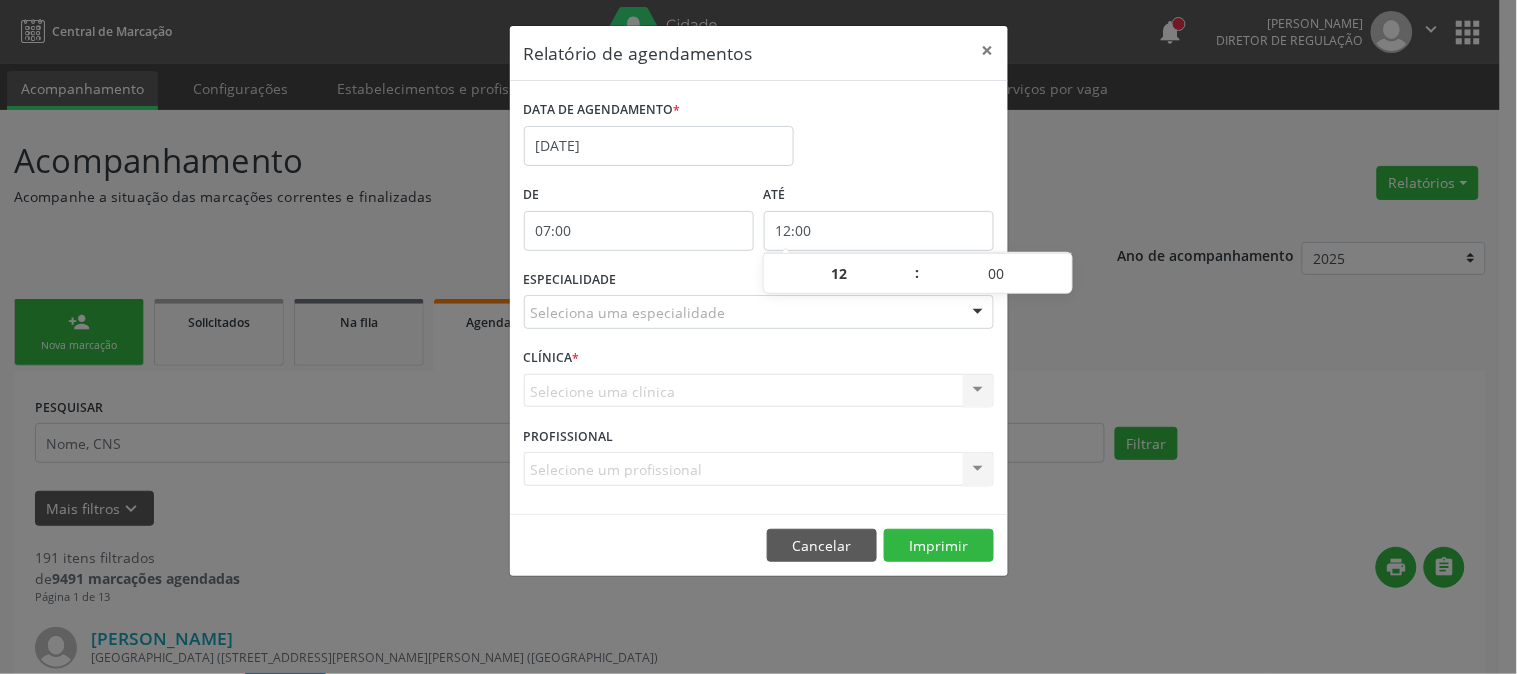 click on "12:00" at bounding box center (879, 231) 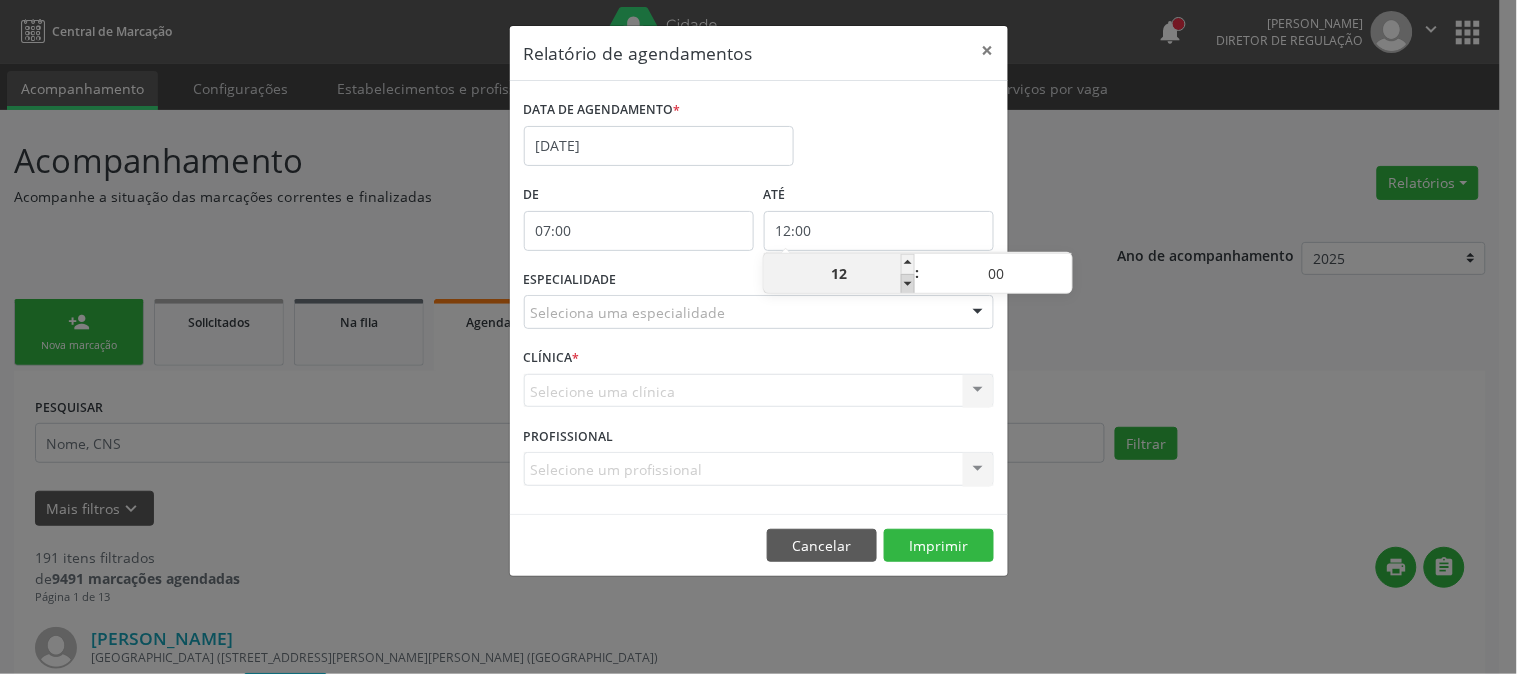 click at bounding box center [908, 284] 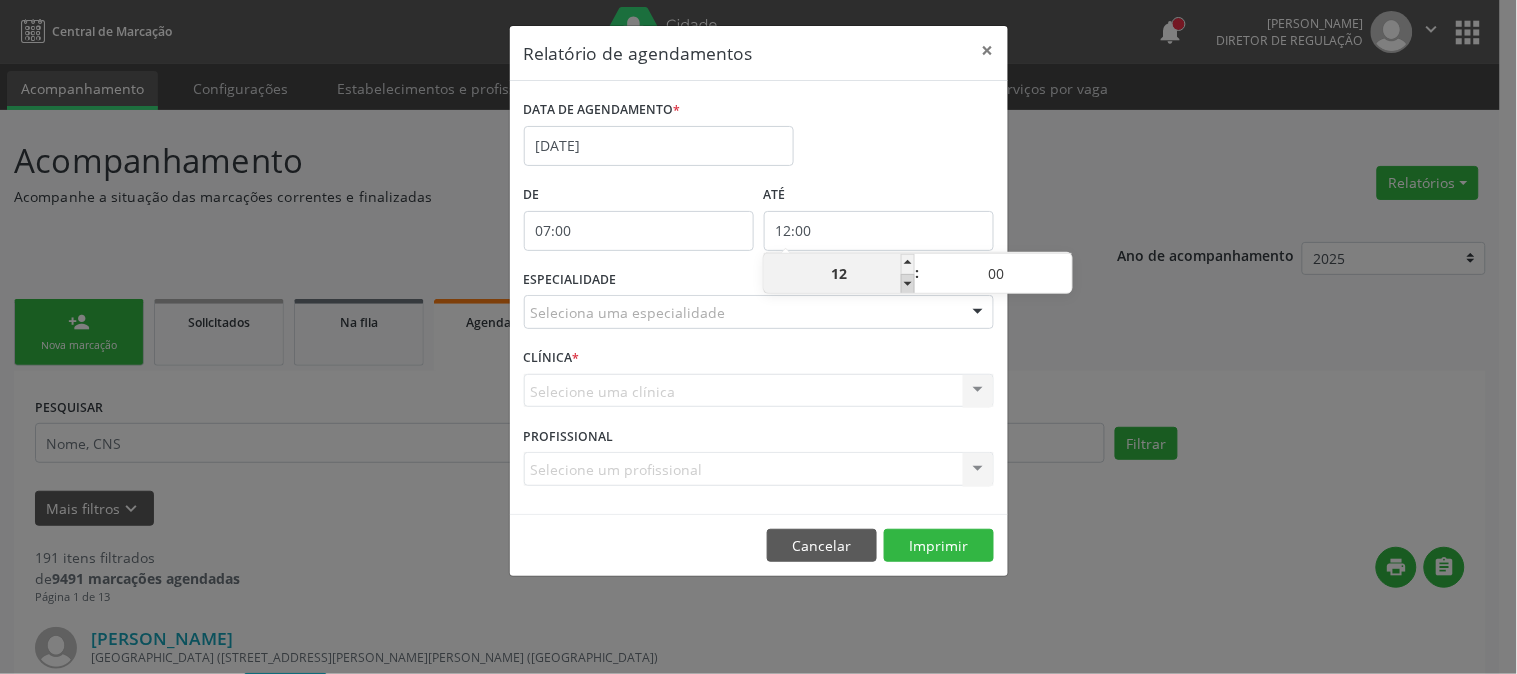 type on "11:00" 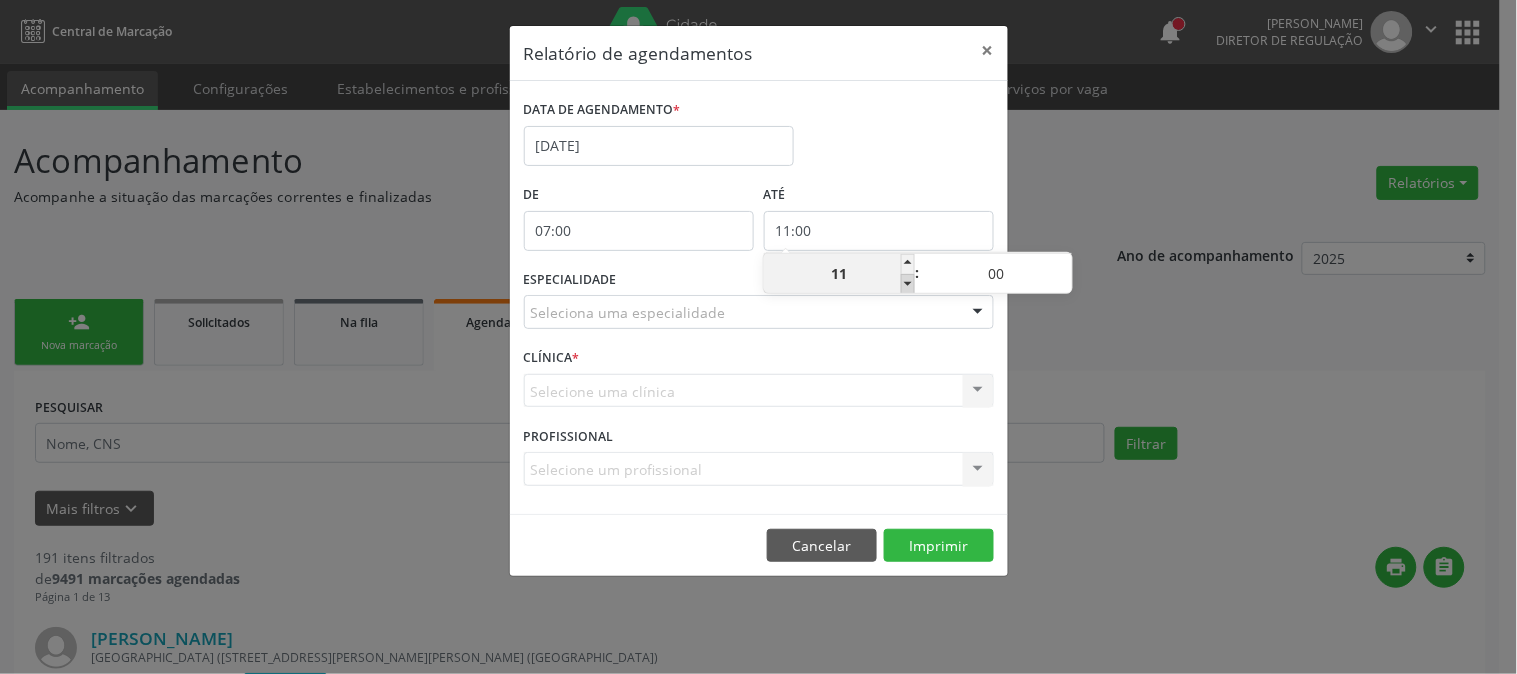 click at bounding box center [908, 284] 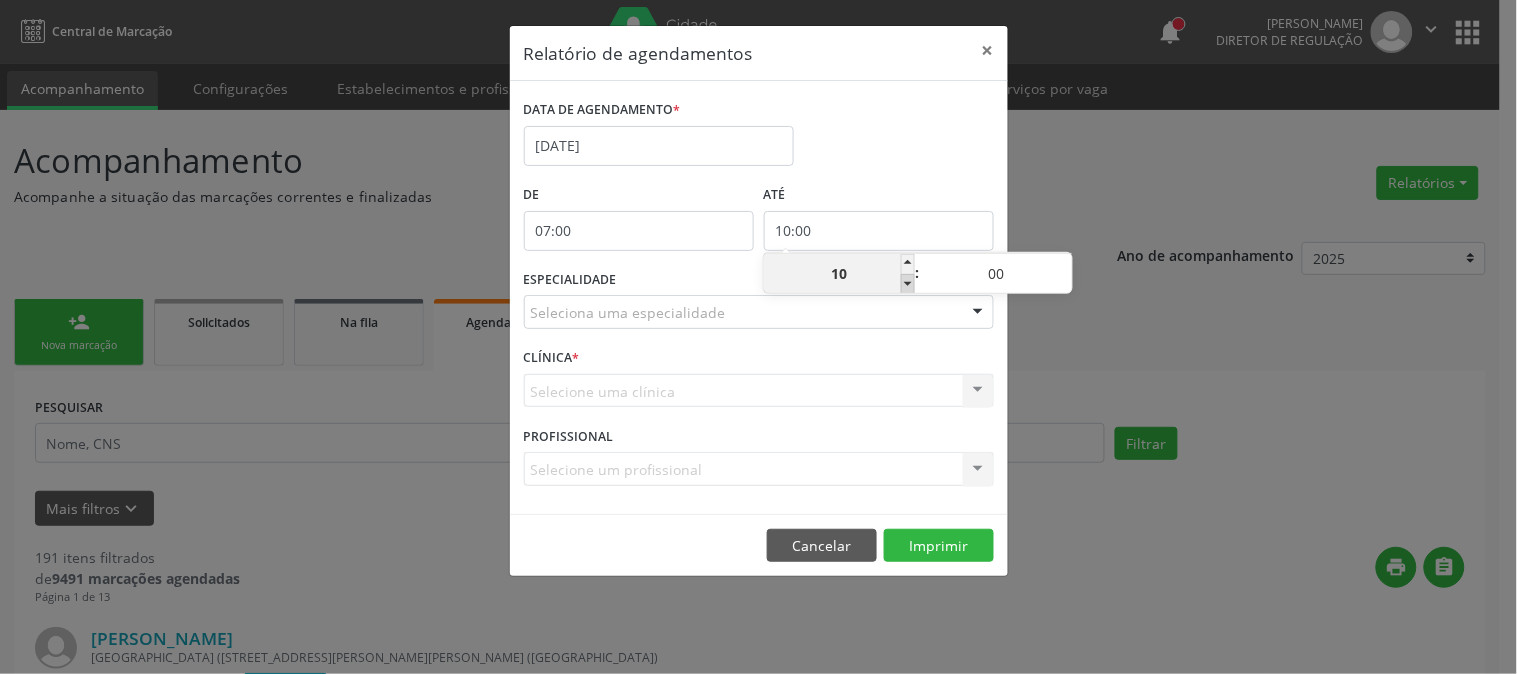 click at bounding box center (908, 284) 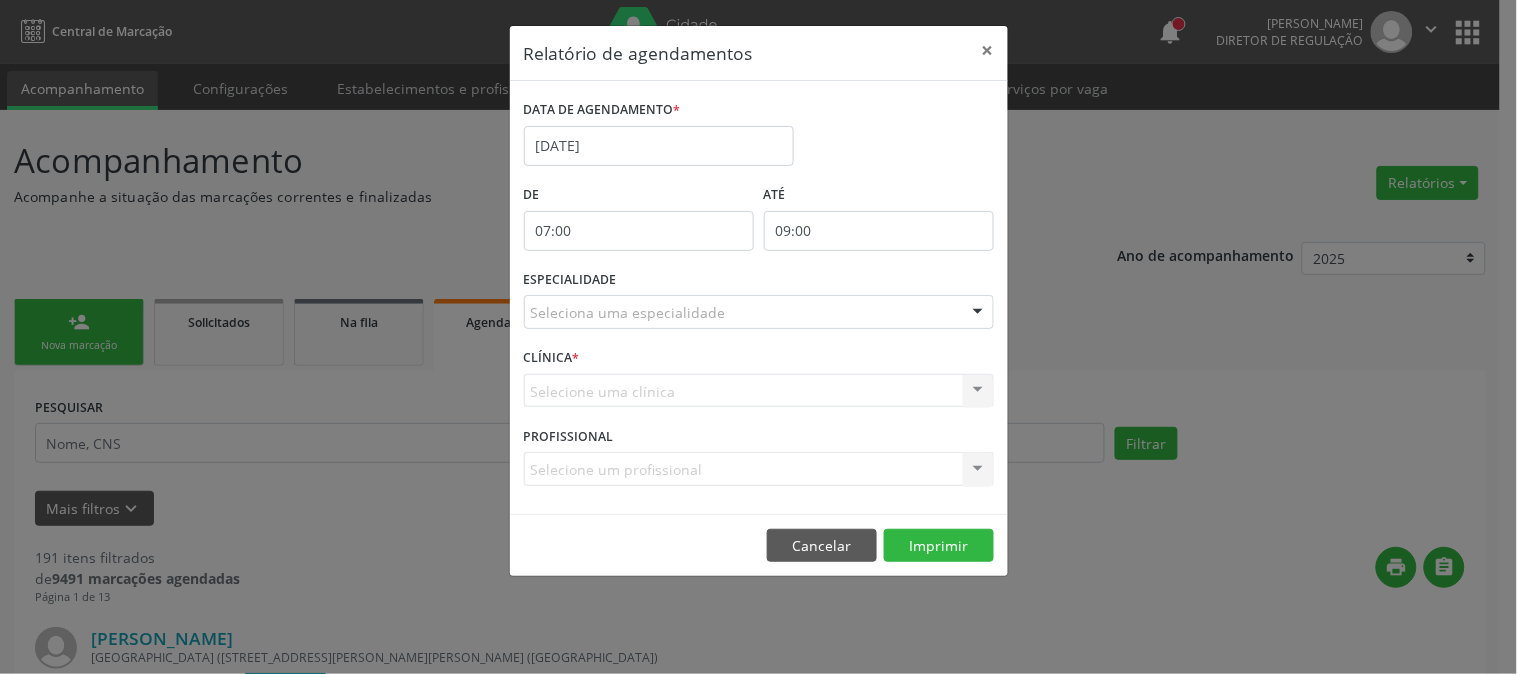 click on "DATA DE AGENDAMENTO
*
[DATE]" at bounding box center (759, 137) 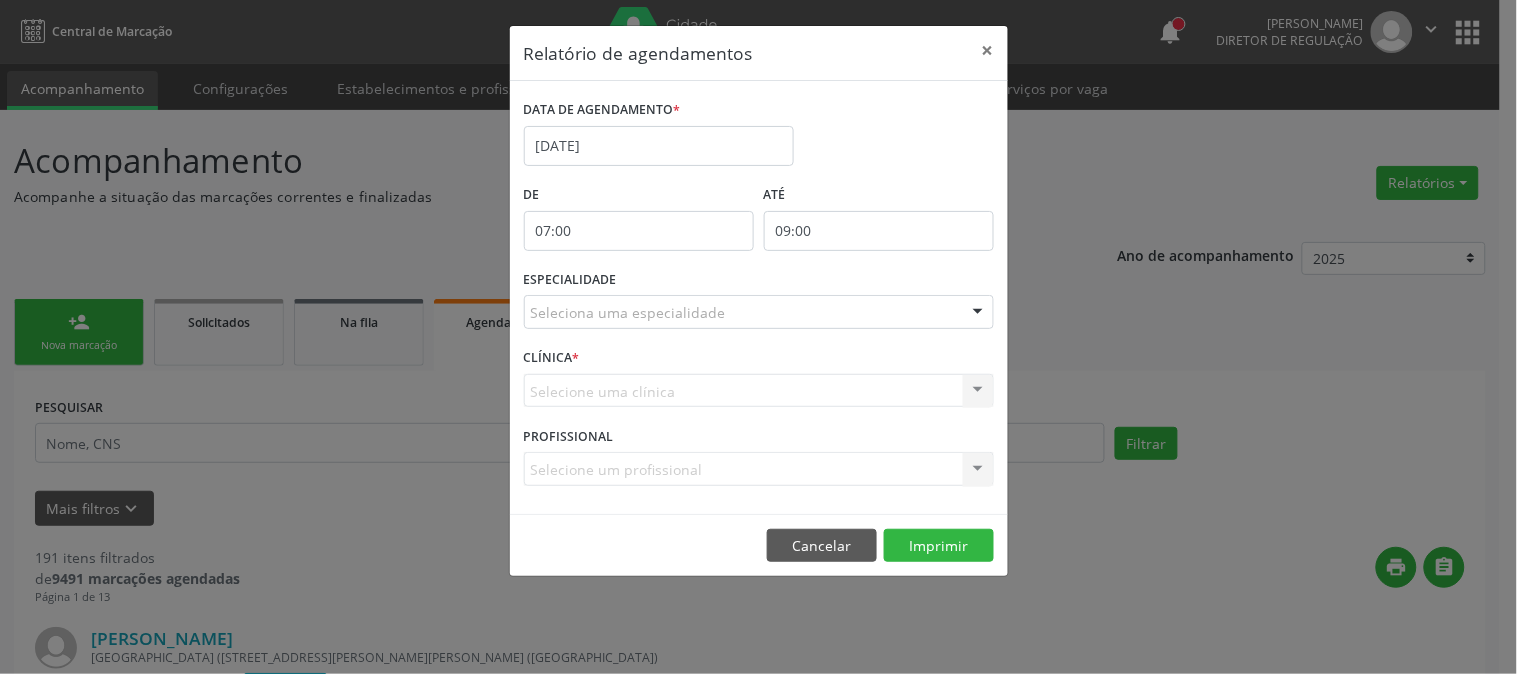 click on "Selecione uma clínica
Nenhum resultado encontrado para: "   "
Não há nenhuma opção para ser exibida." at bounding box center [759, 391] 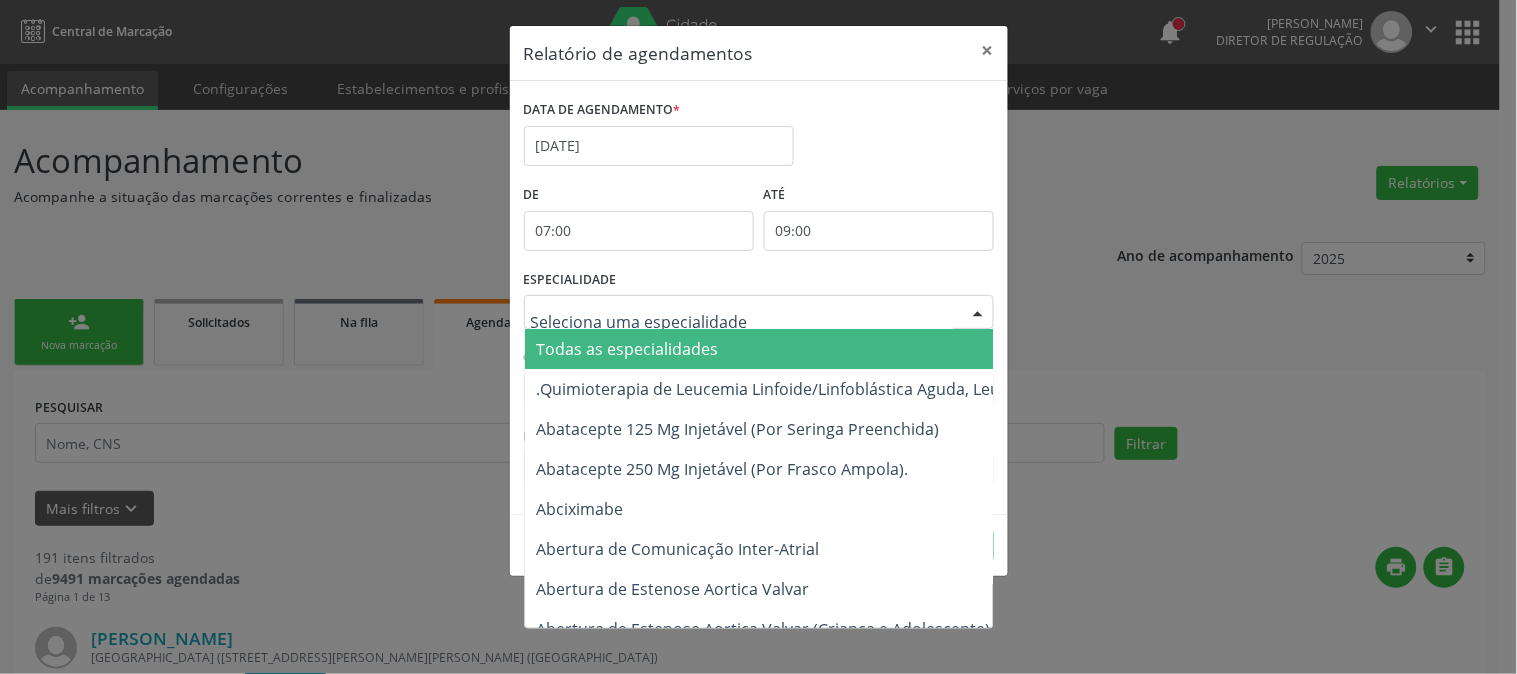 click on "Todas as especialidades" at bounding box center (628, 349) 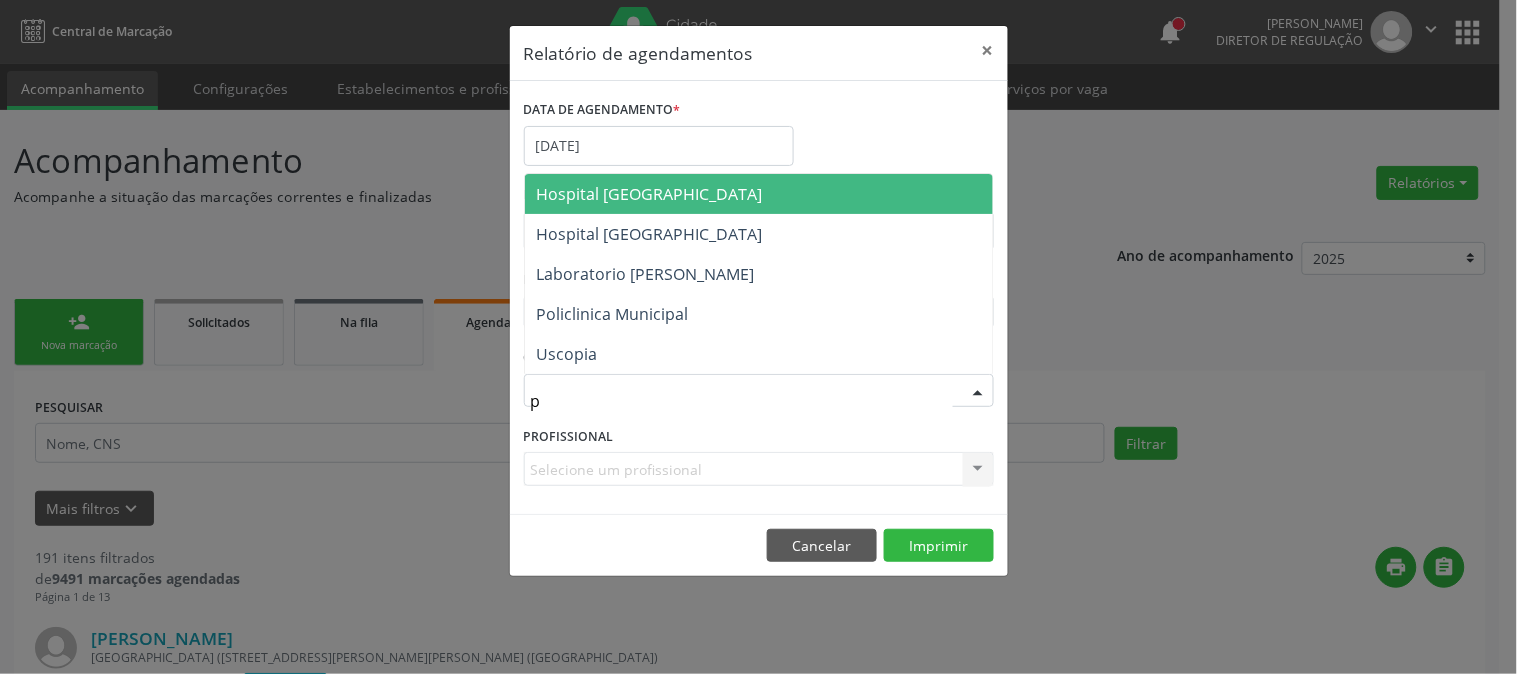 type on "pa" 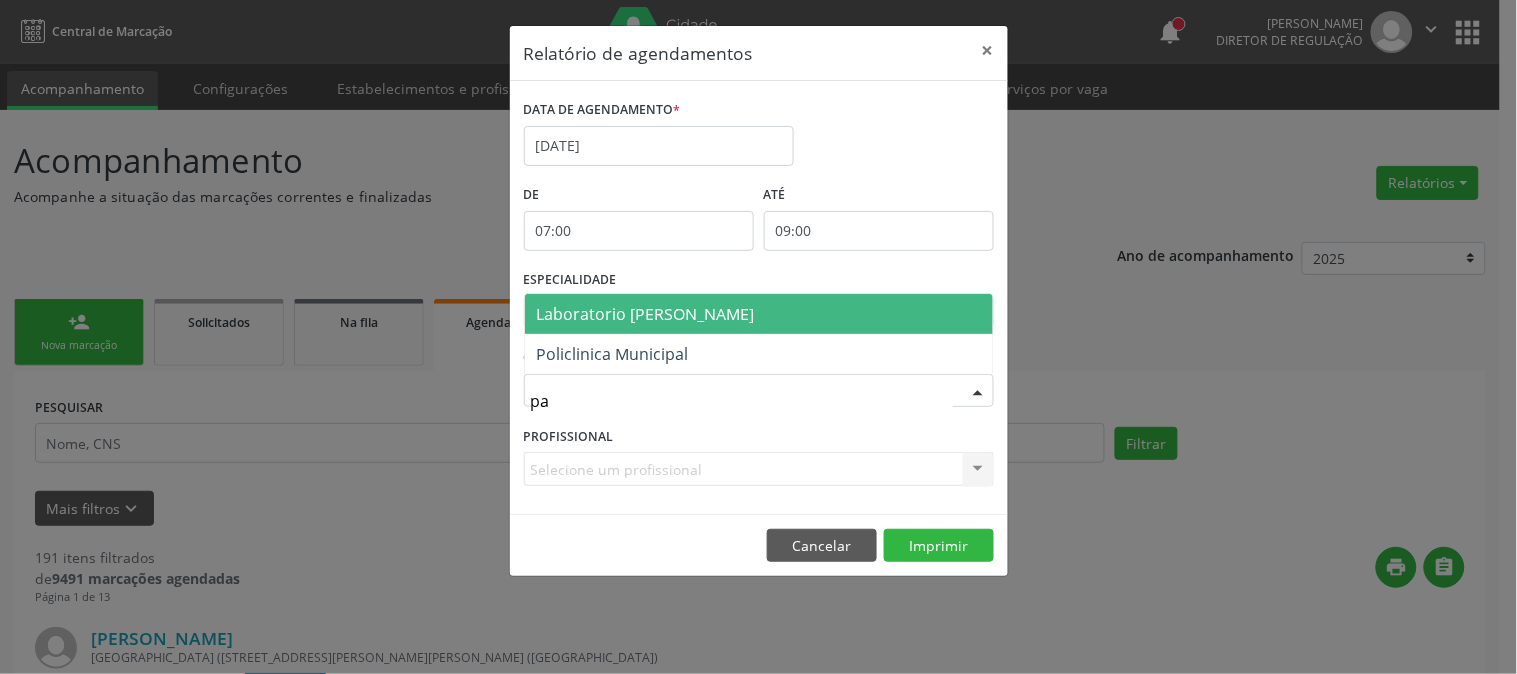 click on "Laboratorio [PERSON_NAME]" at bounding box center (646, 314) 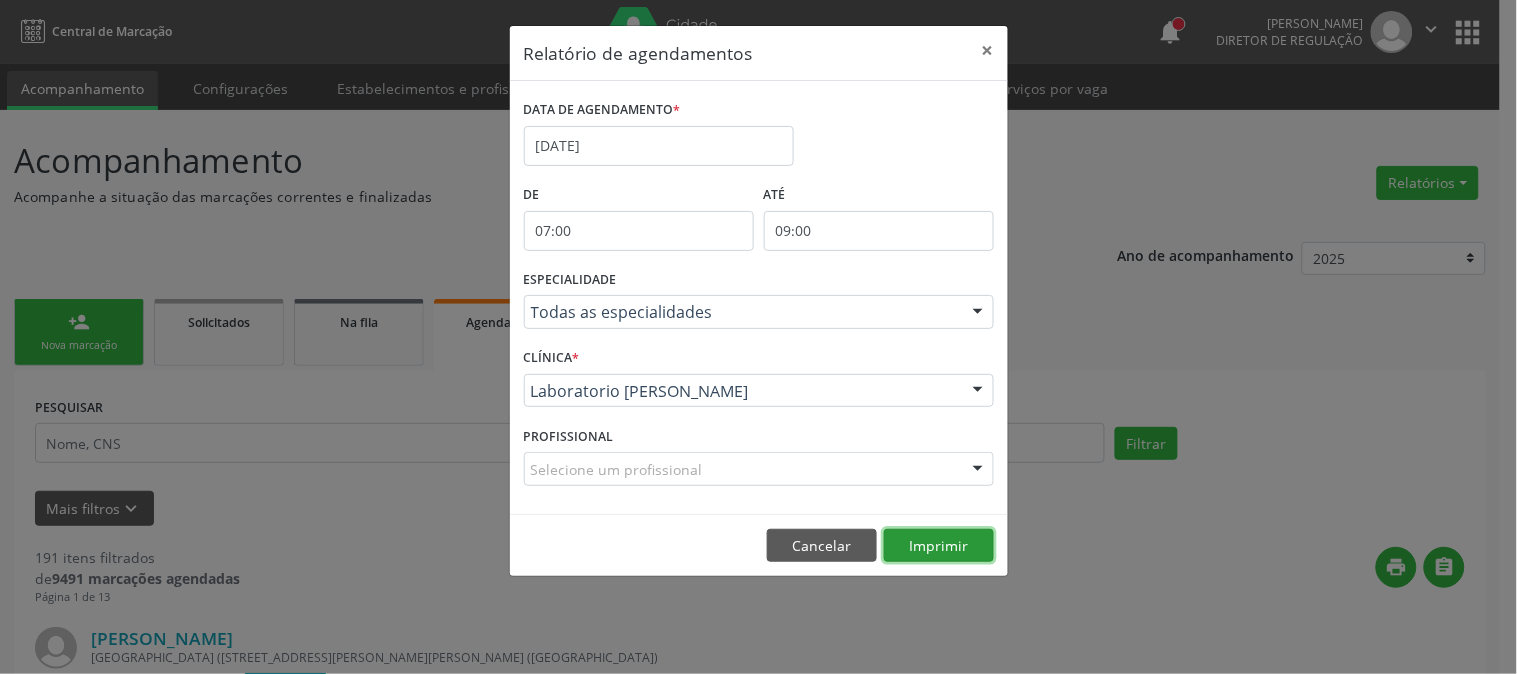 click on "Imprimir" at bounding box center (939, 546) 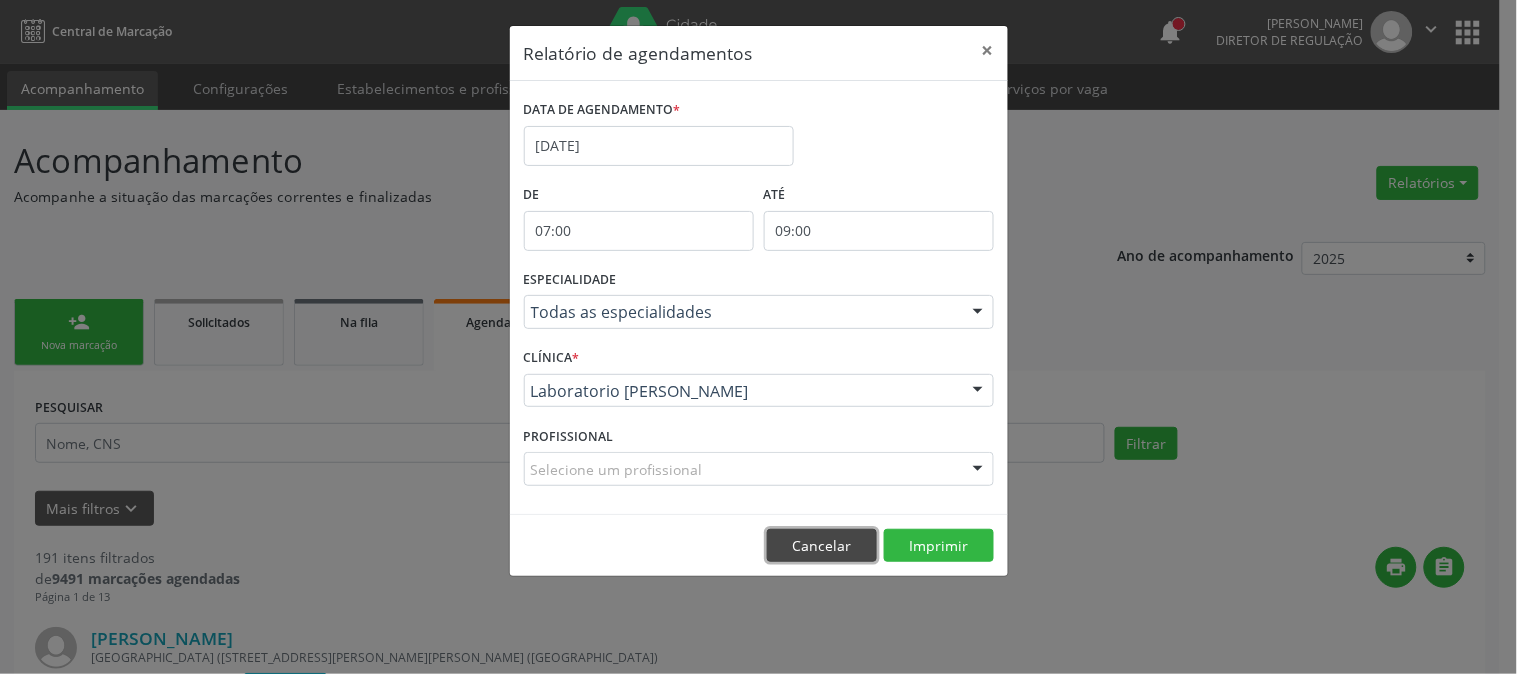 click on "Cancelar" at bounding box center [822, 546] 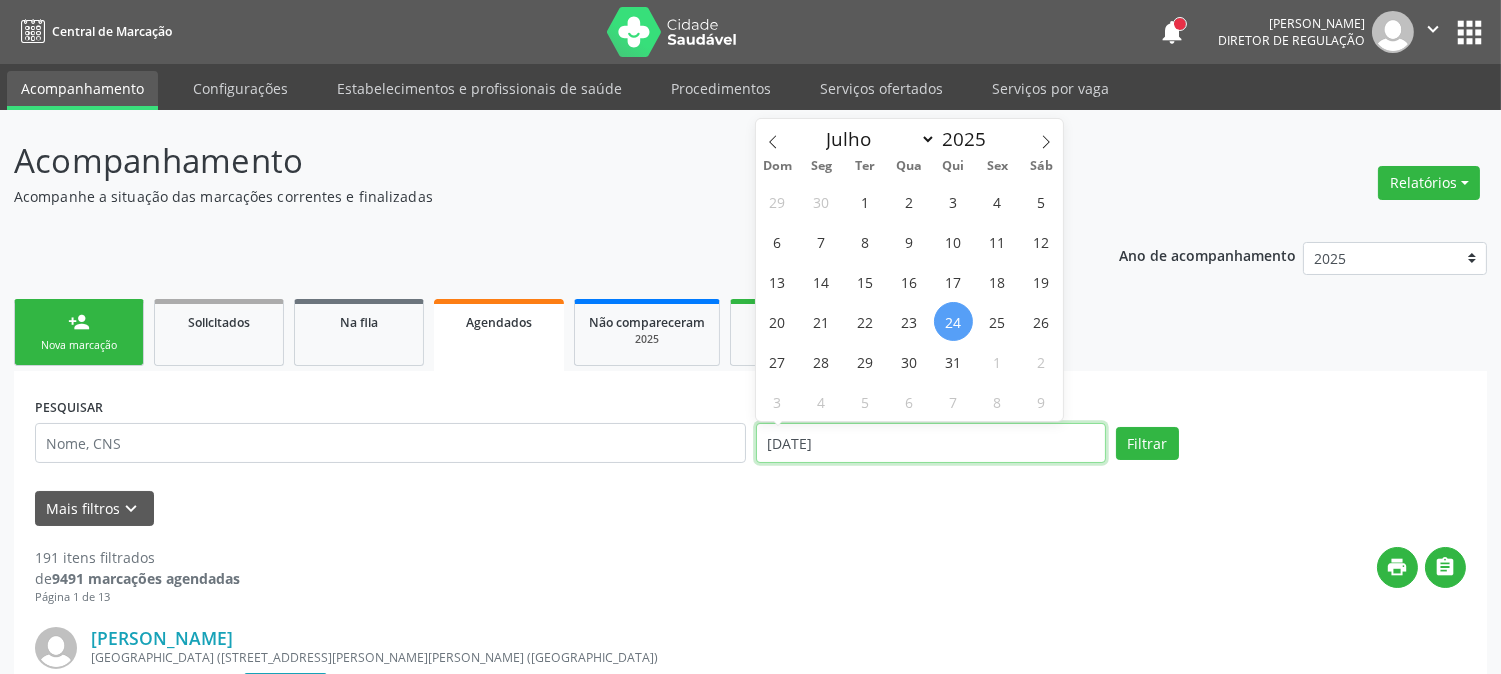 click on "[DATE]" at bounding box center (931, 443) 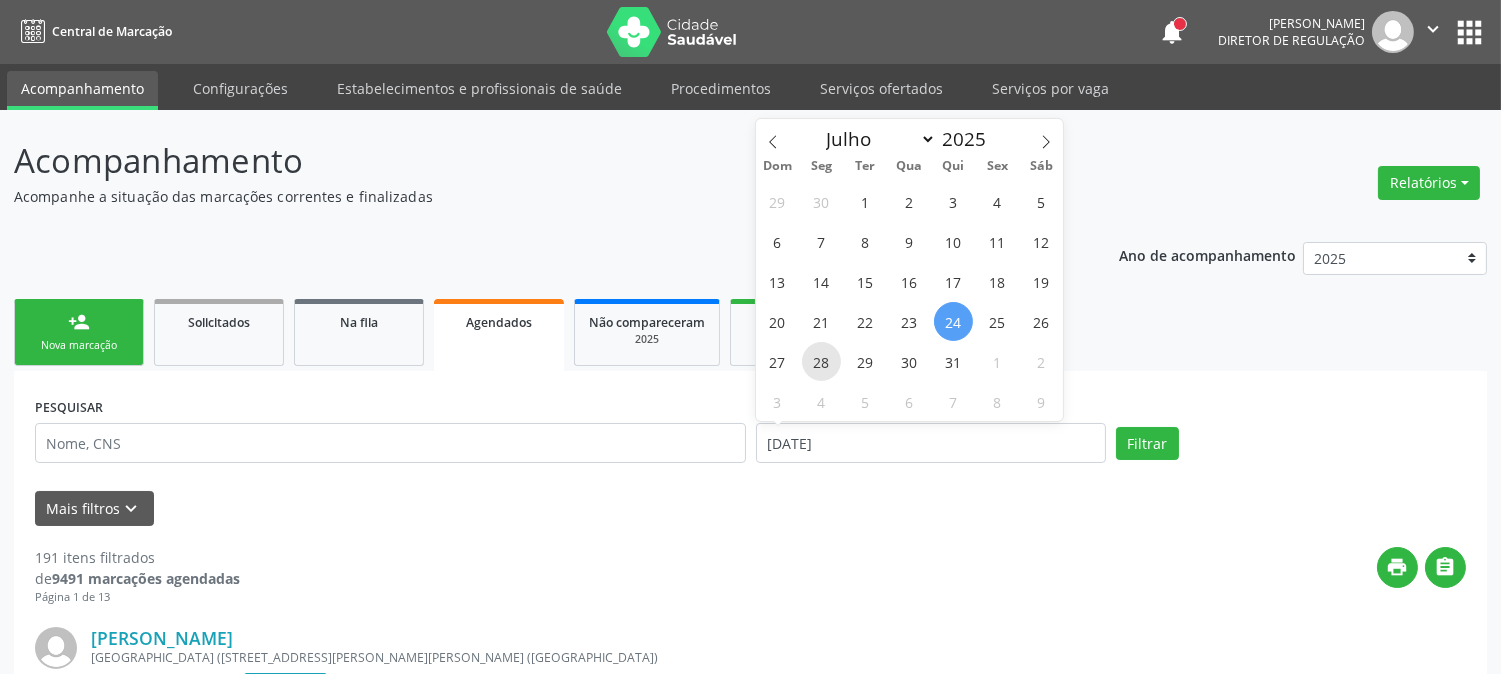 click on "28" at bounding box center (821, 361) 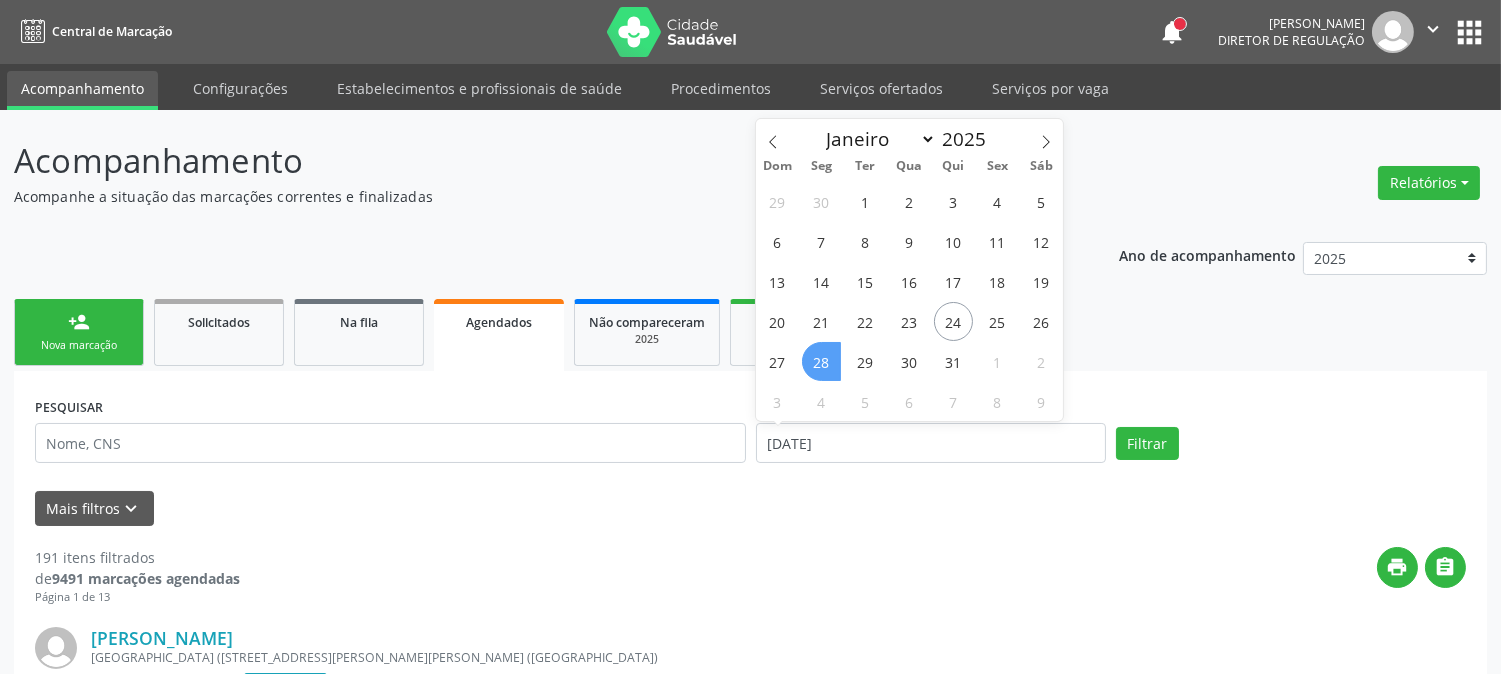 click on "28" at bounding box center [821, 361] 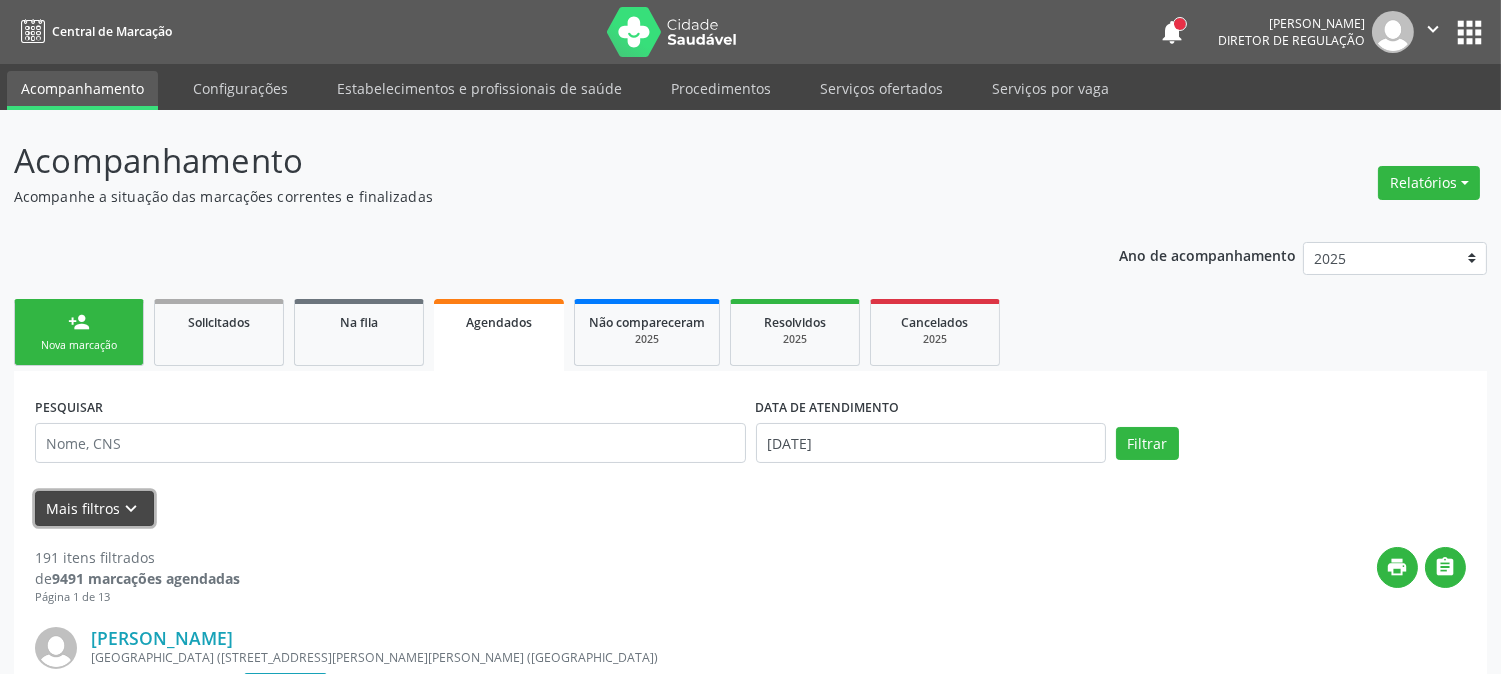 click on "Mais filtros
keyboard_arrow_down" at bounding box center [94, 508] 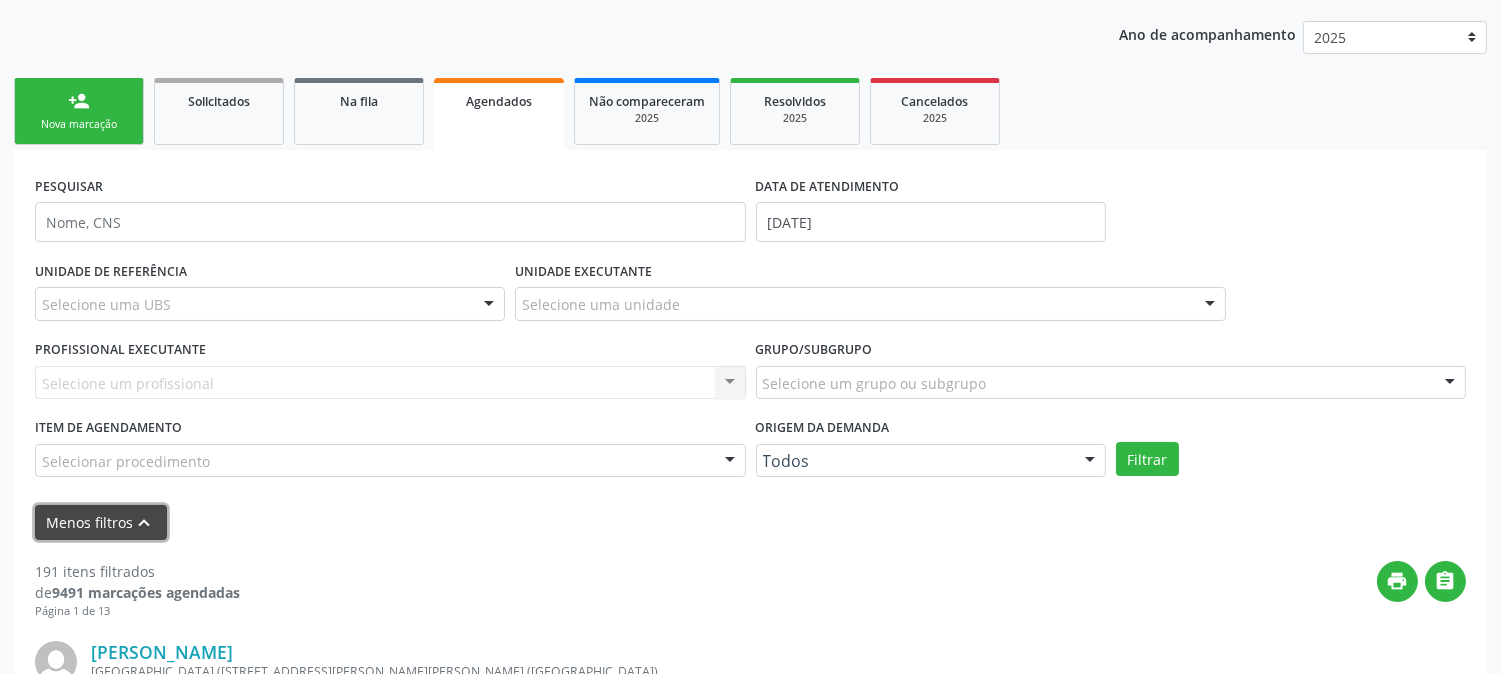 scroll, scrollTop: 222, scrollLeft: 0, axis: vertical 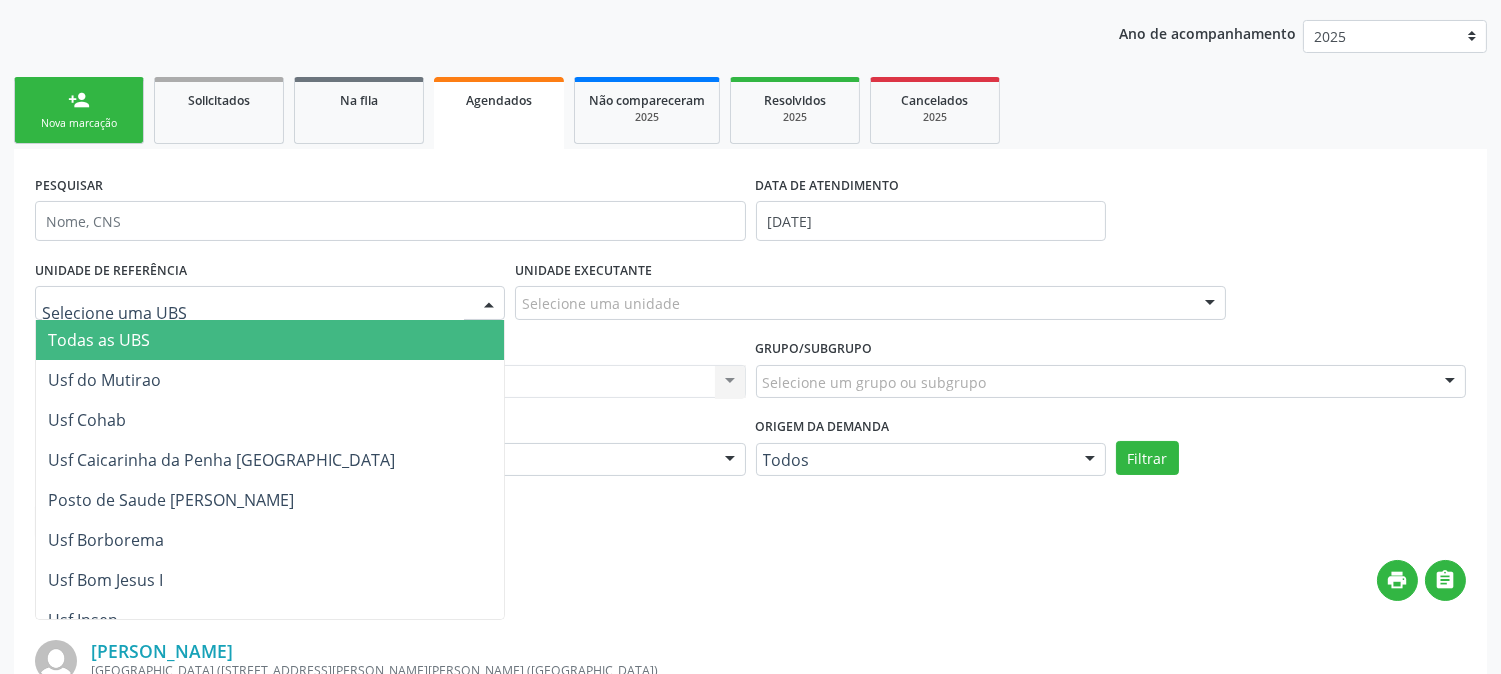 click at bounding box center (270, 303) 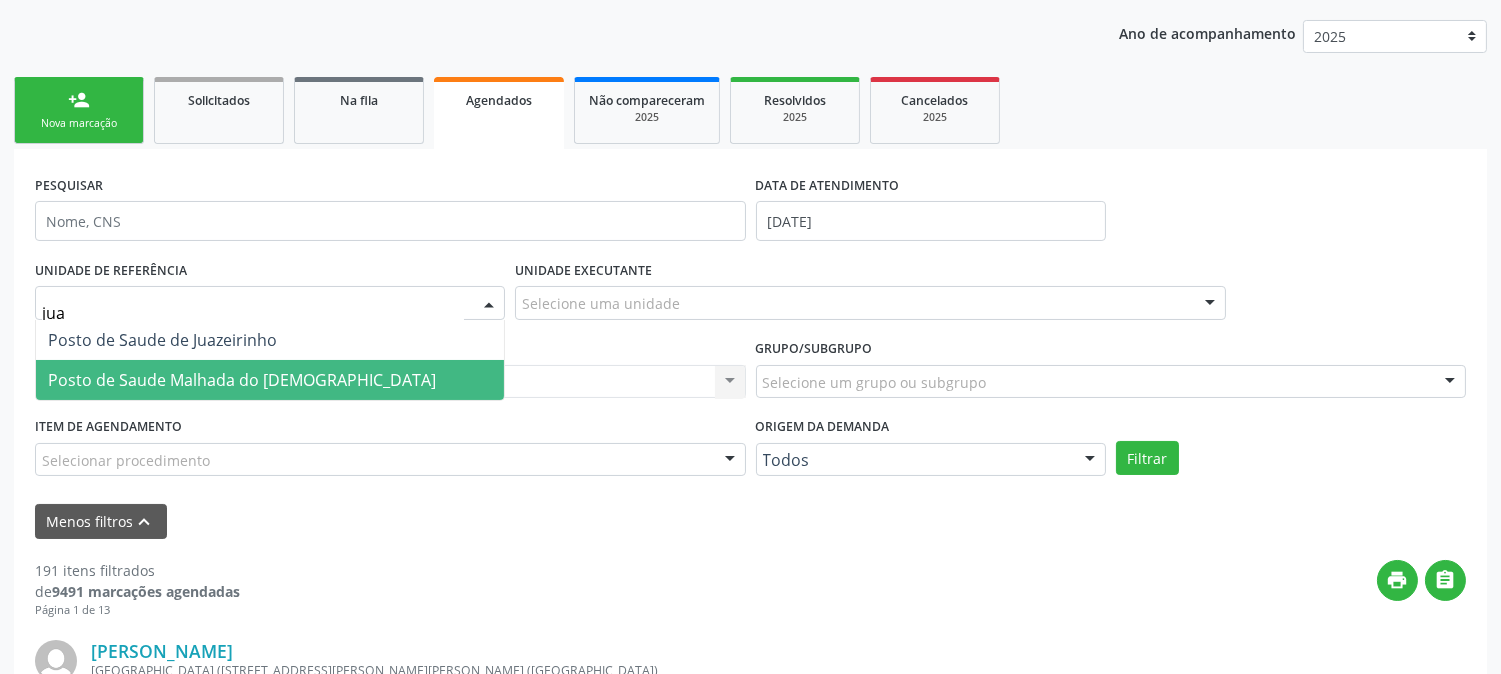 type on "juaz" 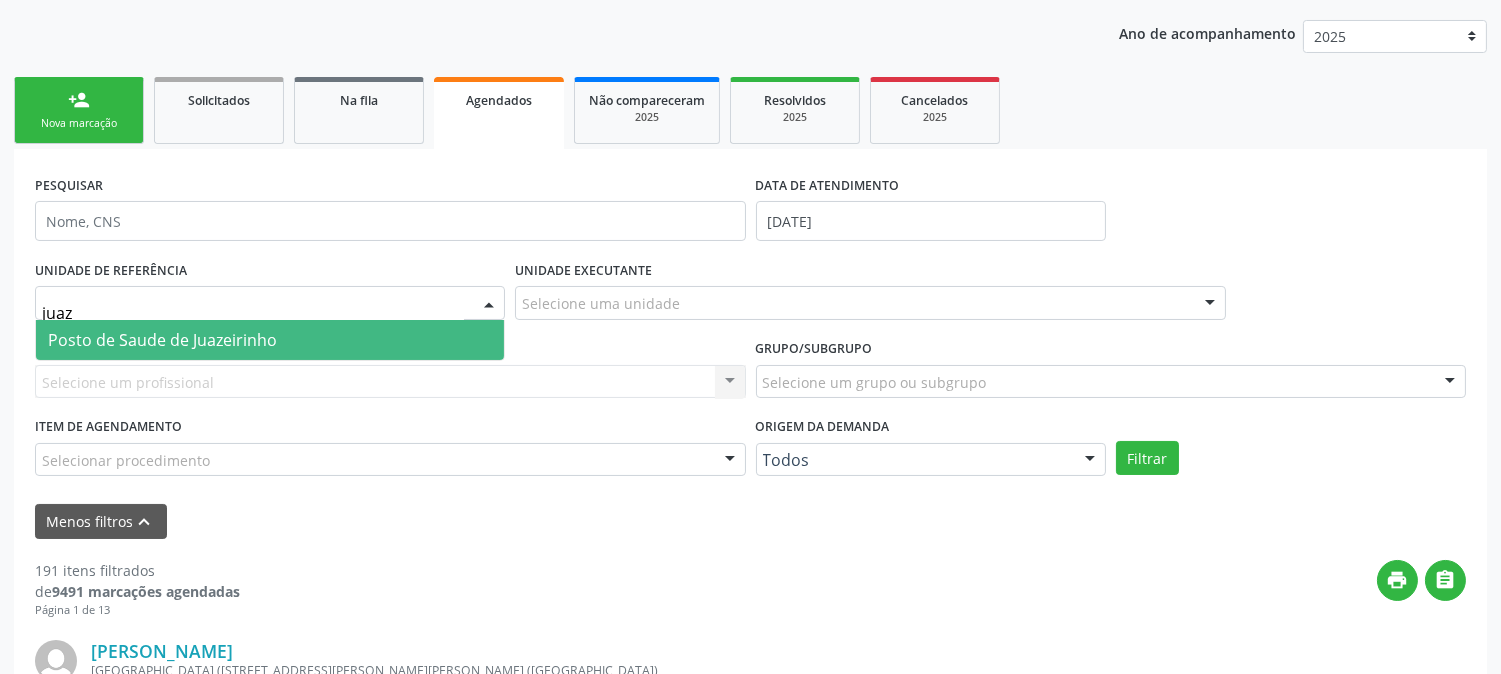 click on "Posto de Saude de Juazeirinho" at bounding box center [162, 340] 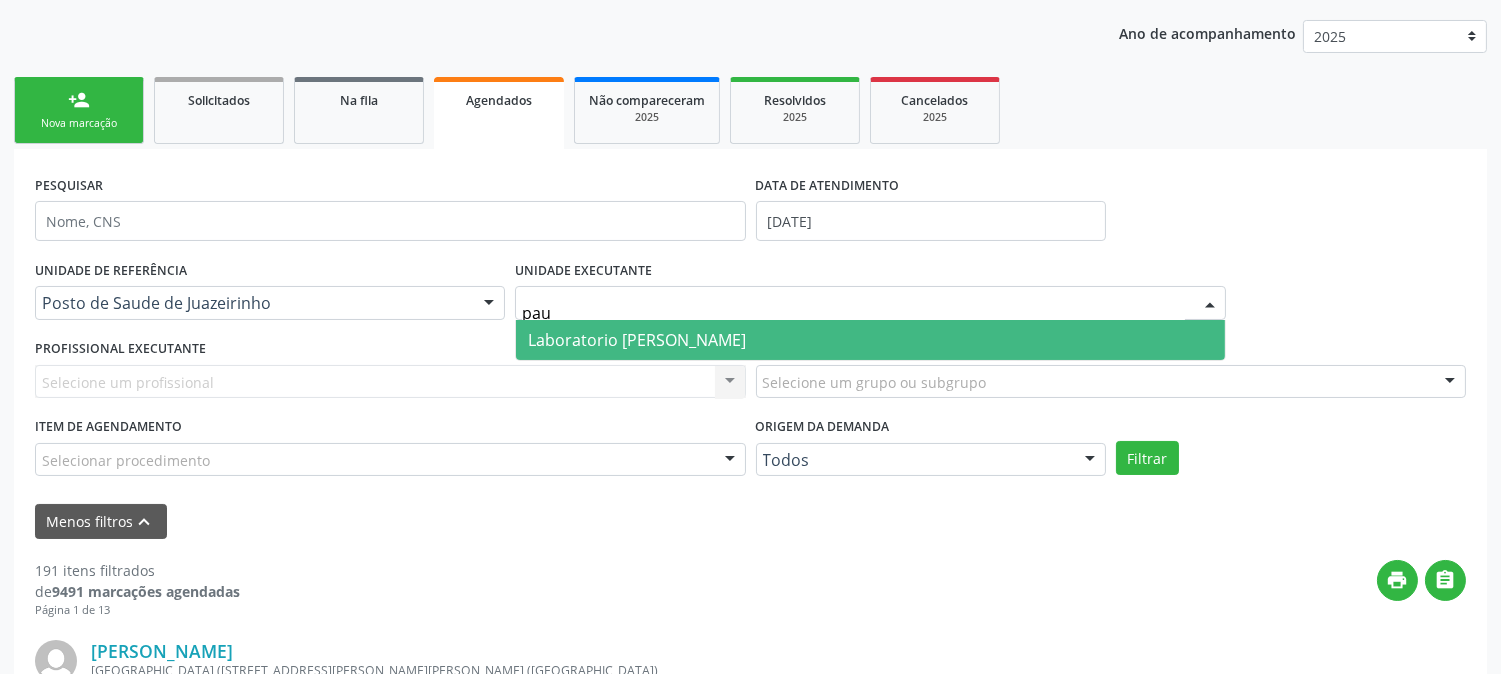 type on "[PERSON_NAME]" 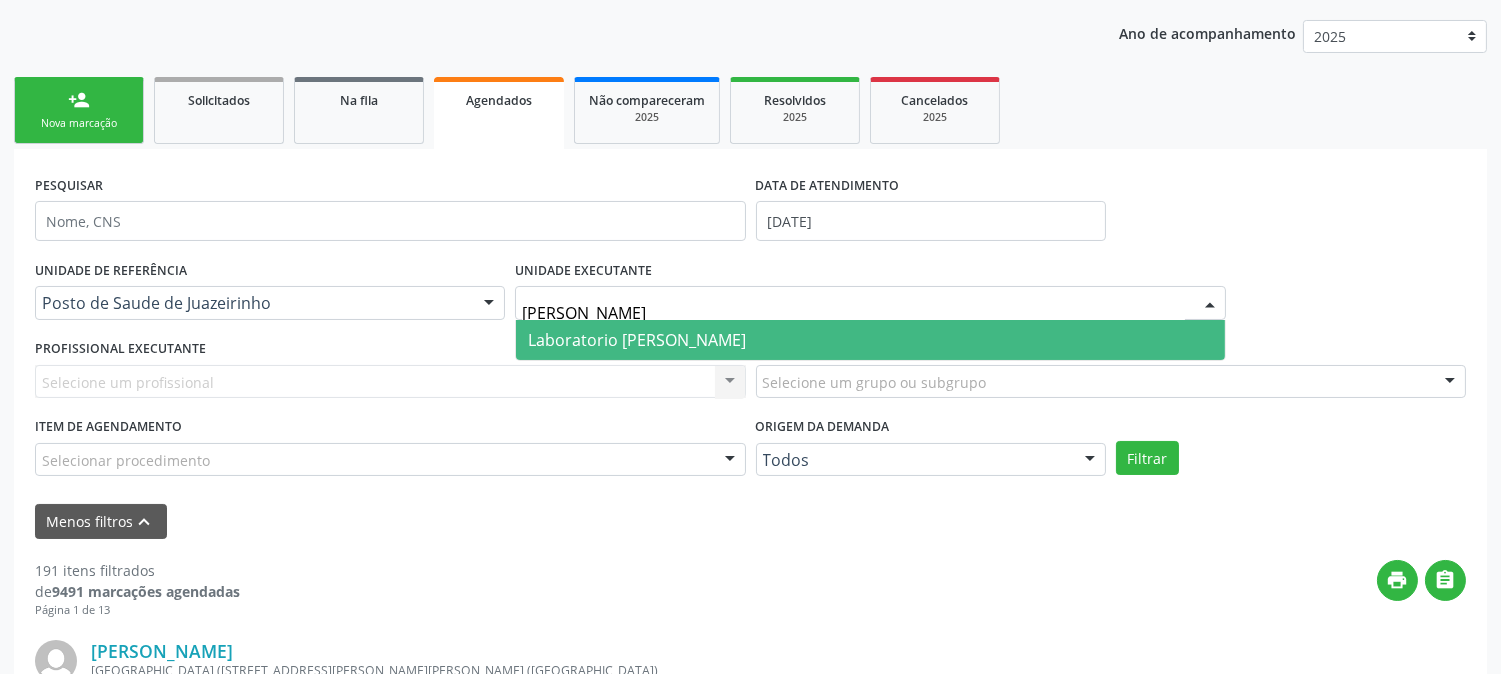 click on "Laboratorio [PERSON_NAME]" at bounding box center (870, 340) 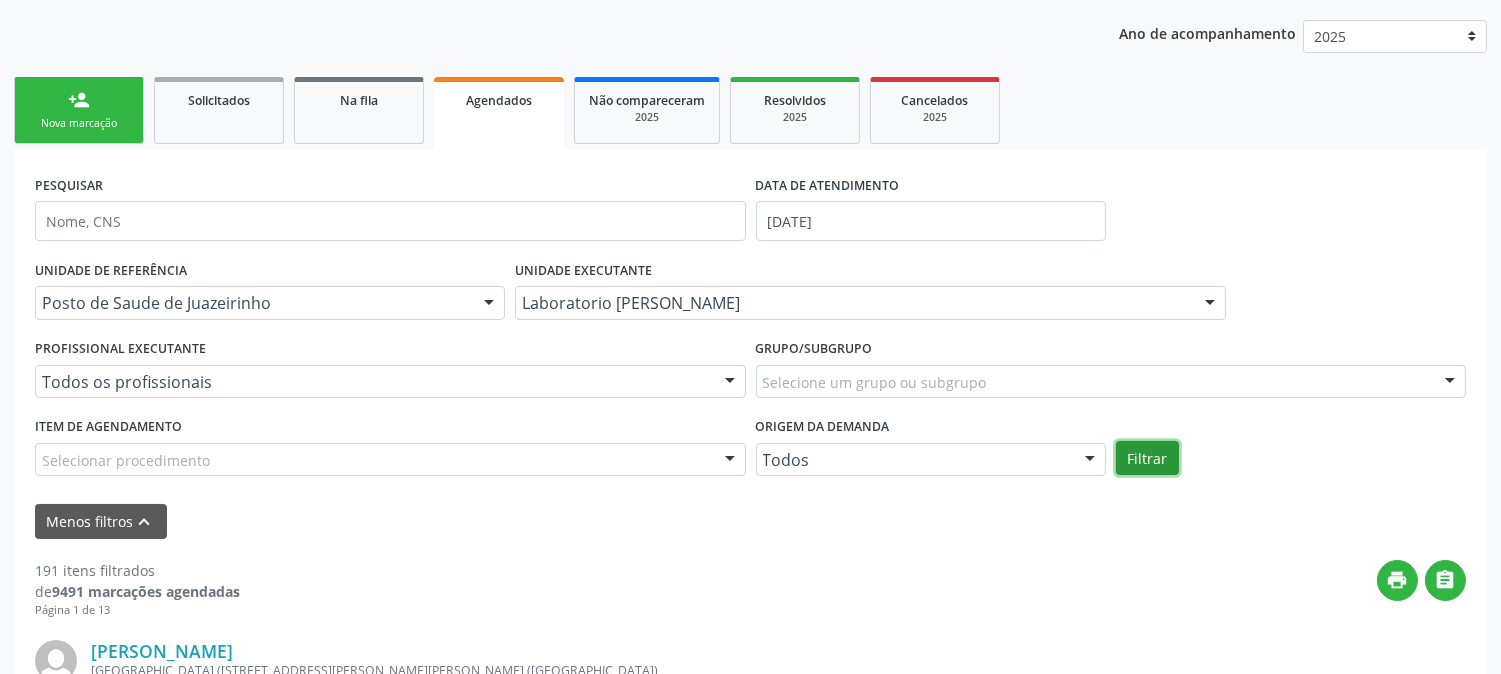 click on "Filtrar" at bounding box center [1147, 458] 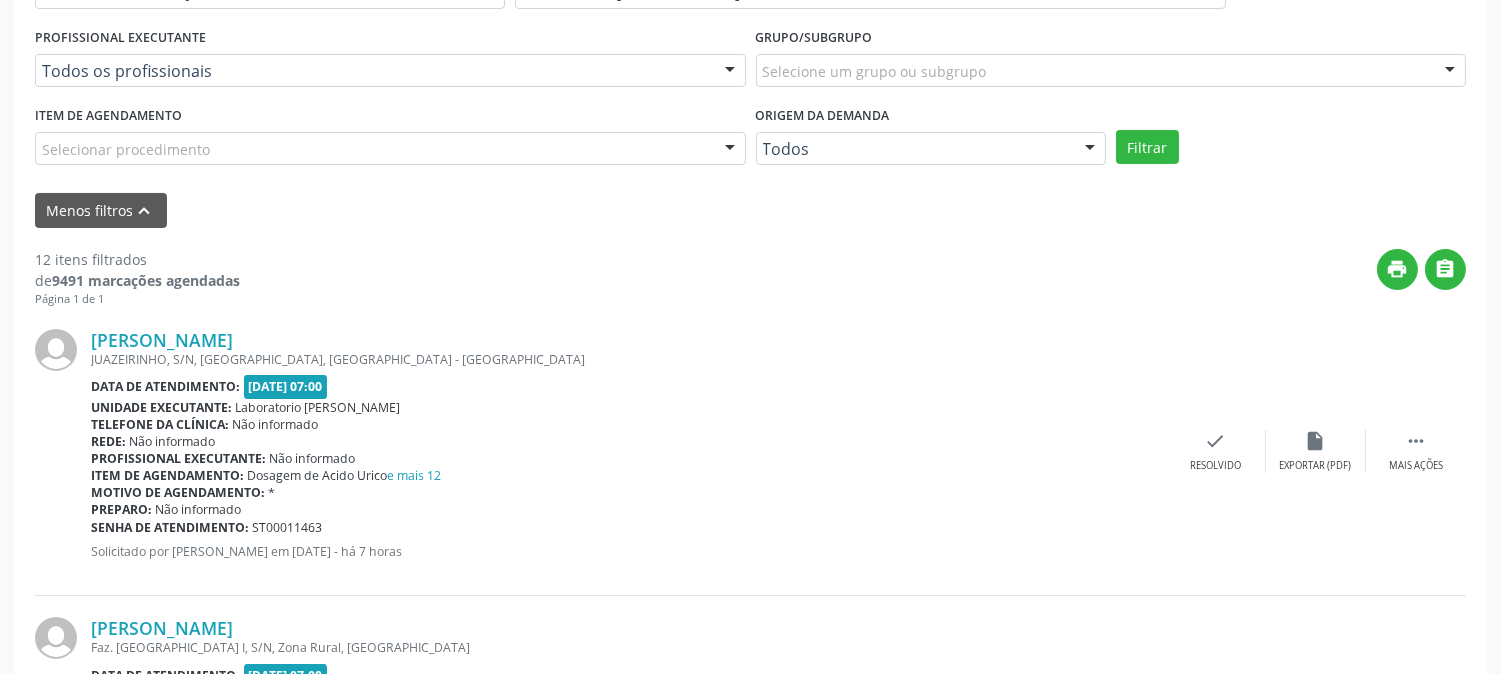 scroll, scrollTop: 555, scrollLeft: 0, axis: vertical 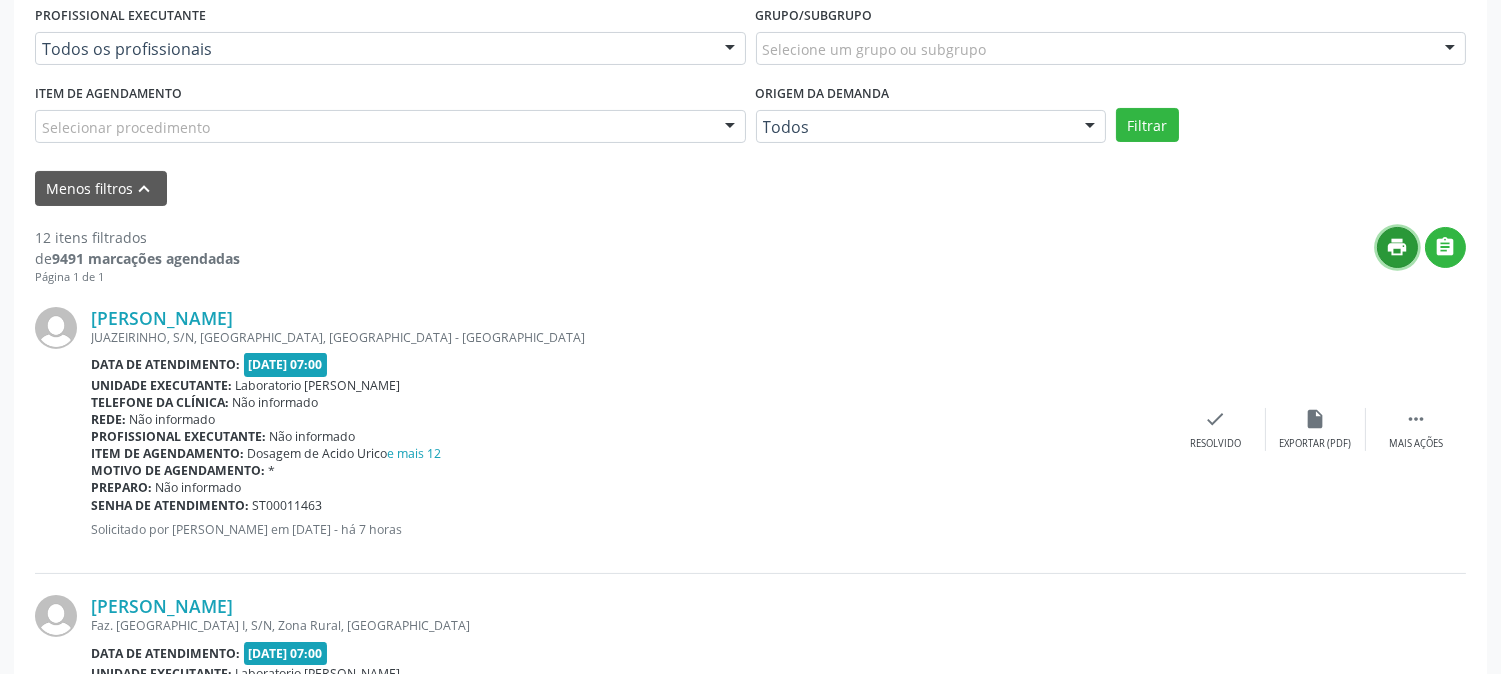 click on "print" at bounding box center [1398, 247] 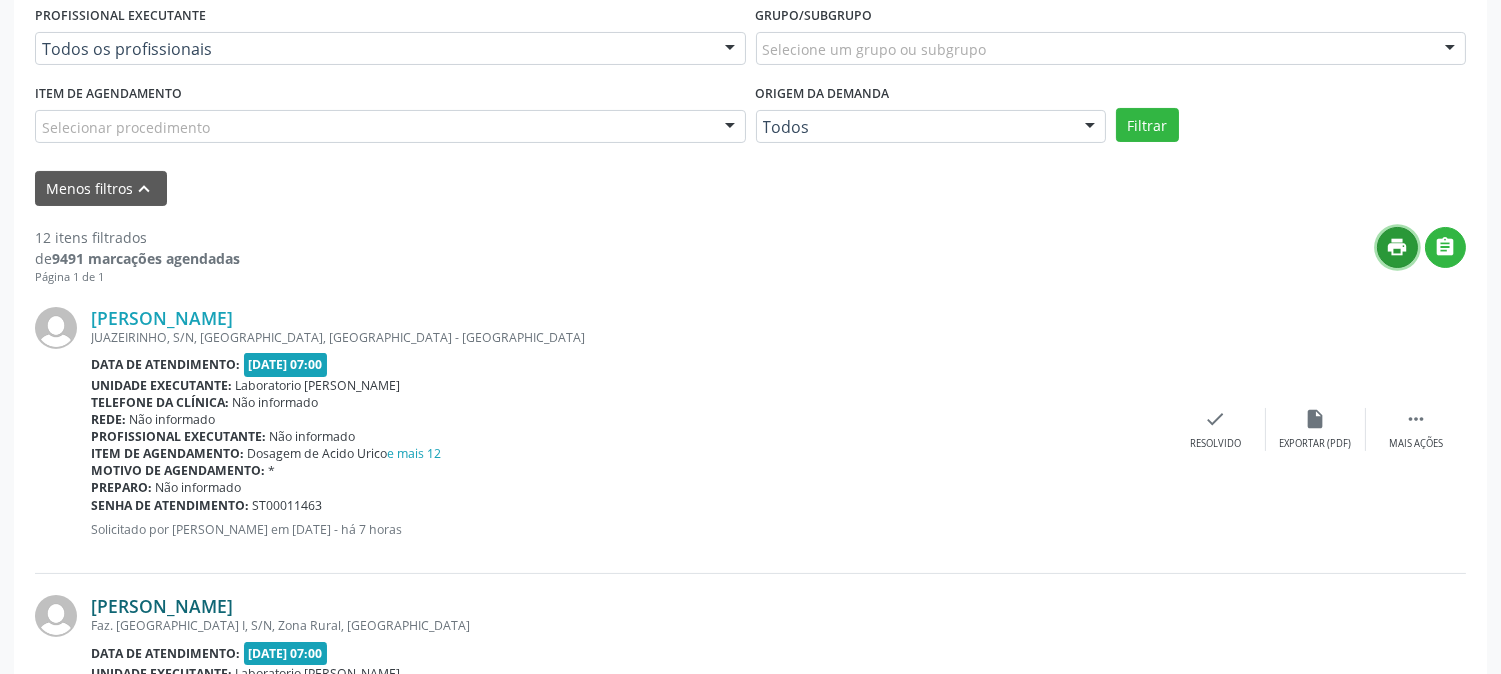 type 